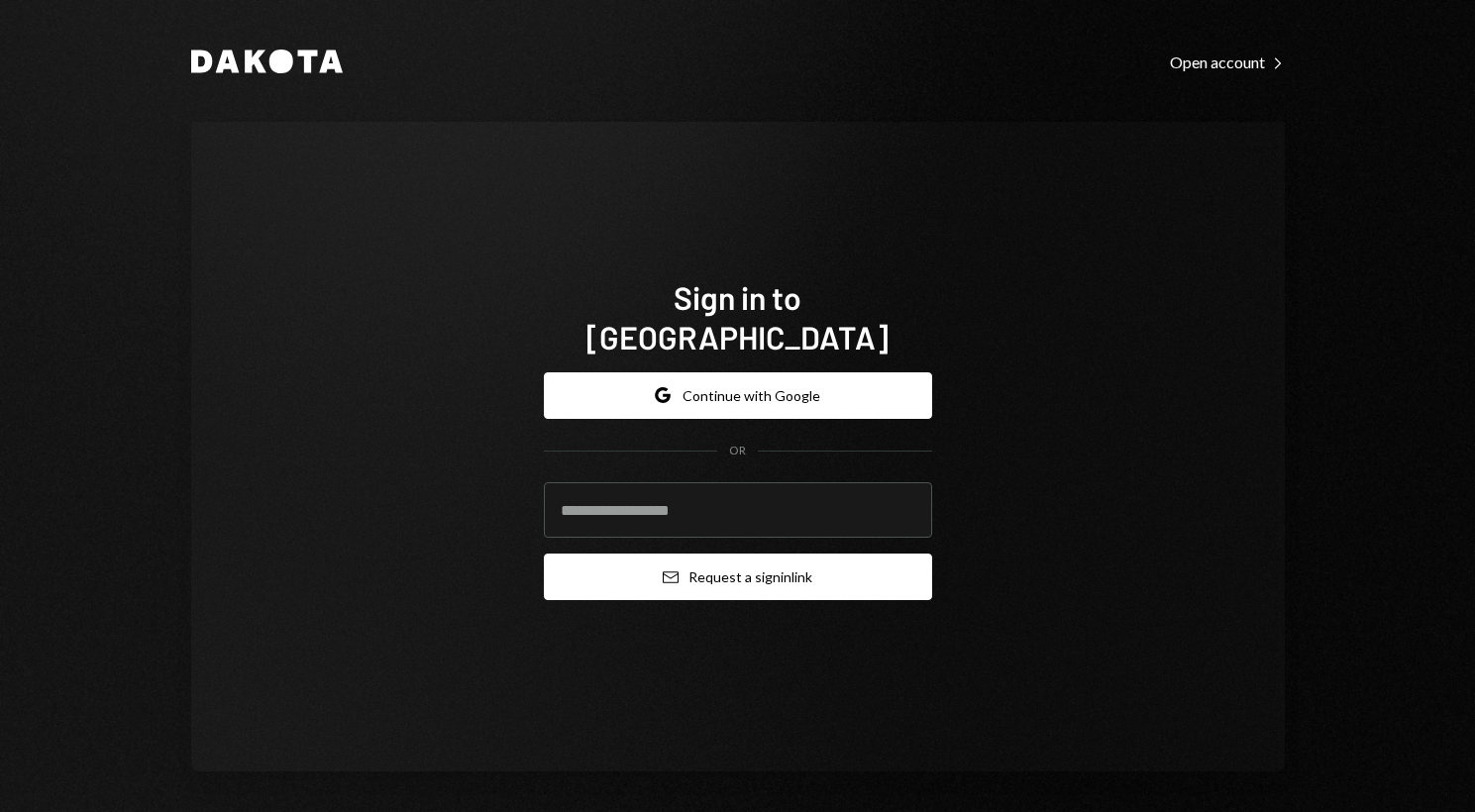 type on "**********" 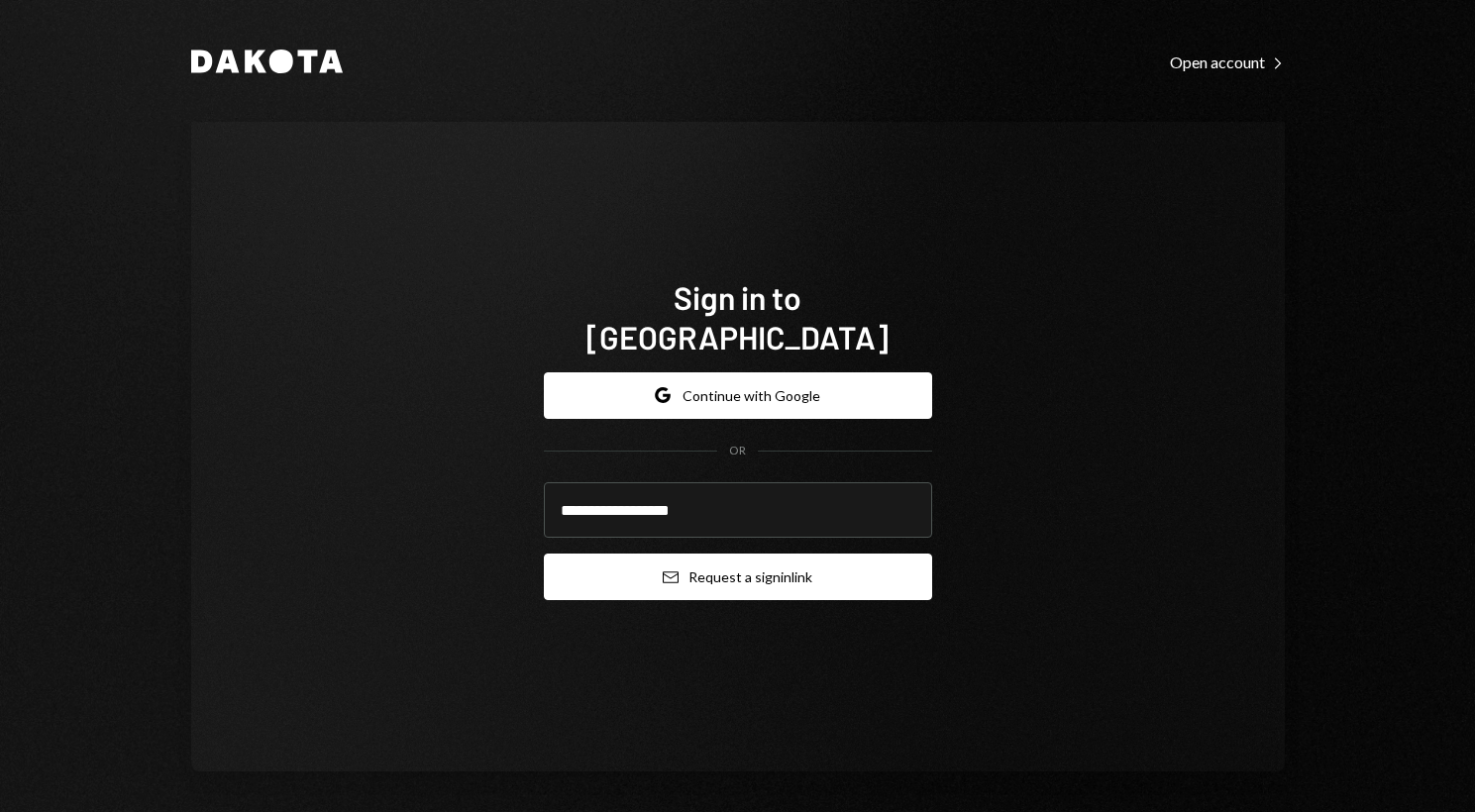 scroll, scrollTop: 0, scrollLeft: 0, axis: both 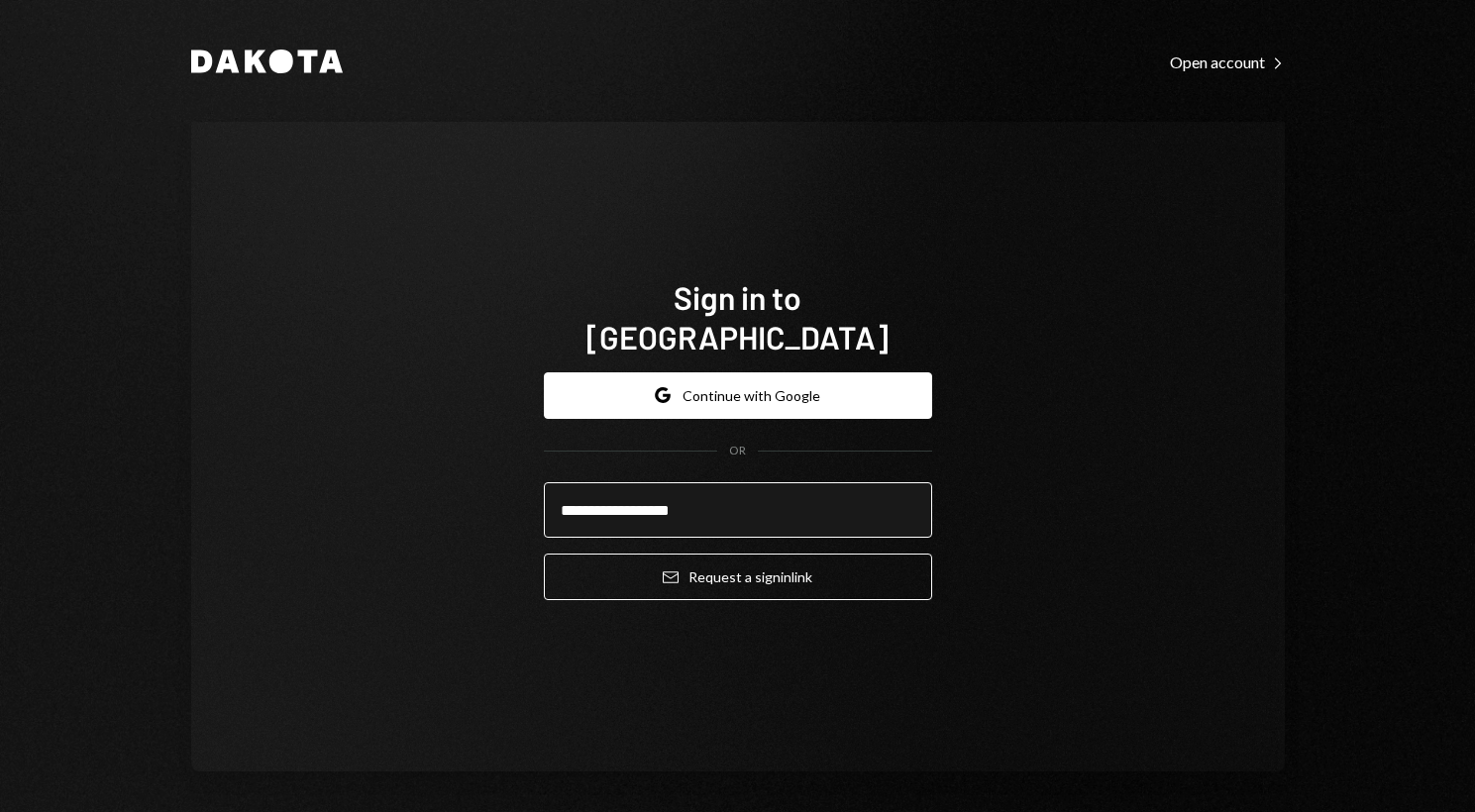 click on "**********" at bounding box center (738, 510) 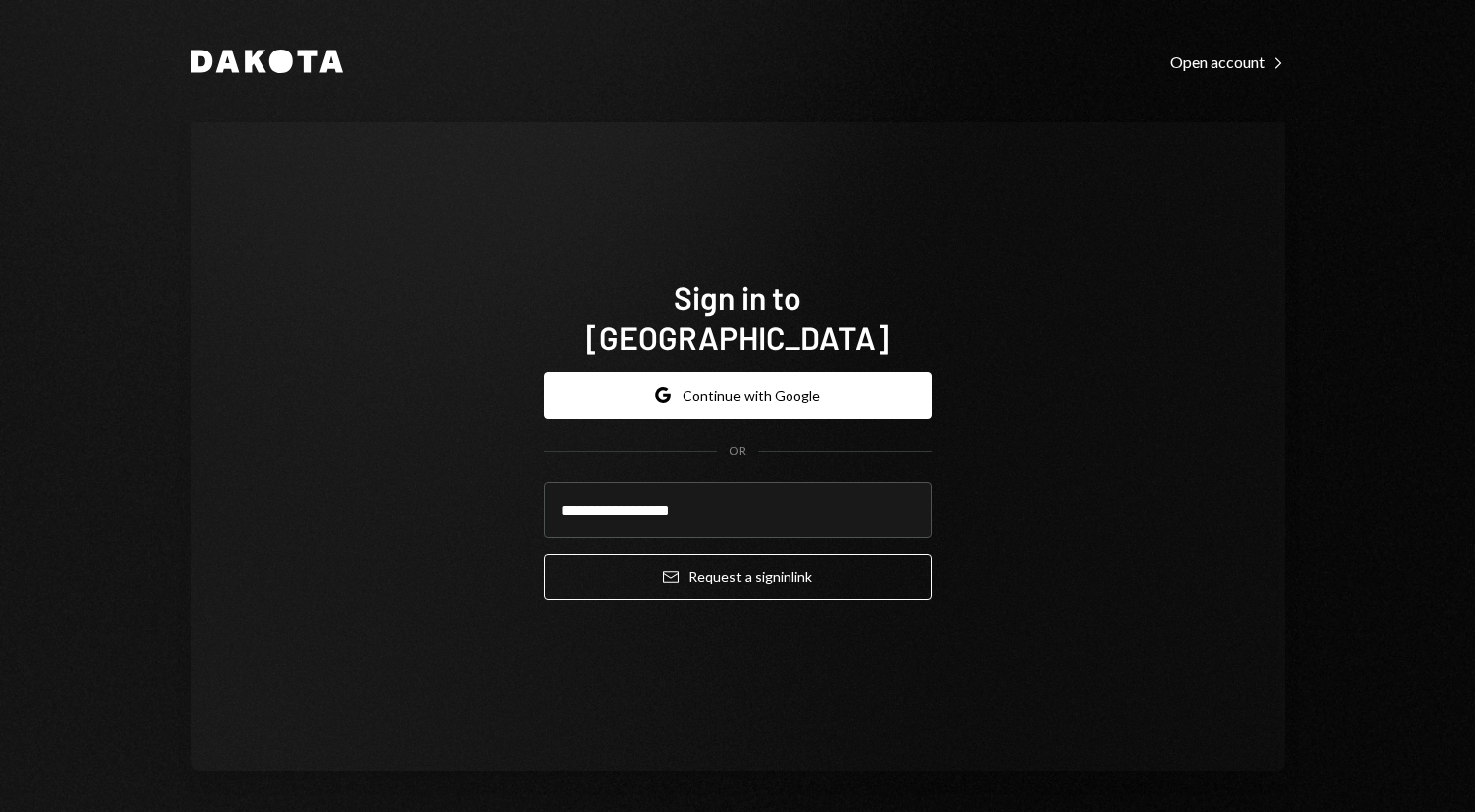 click on "**********" at bounding box center (738, 447) 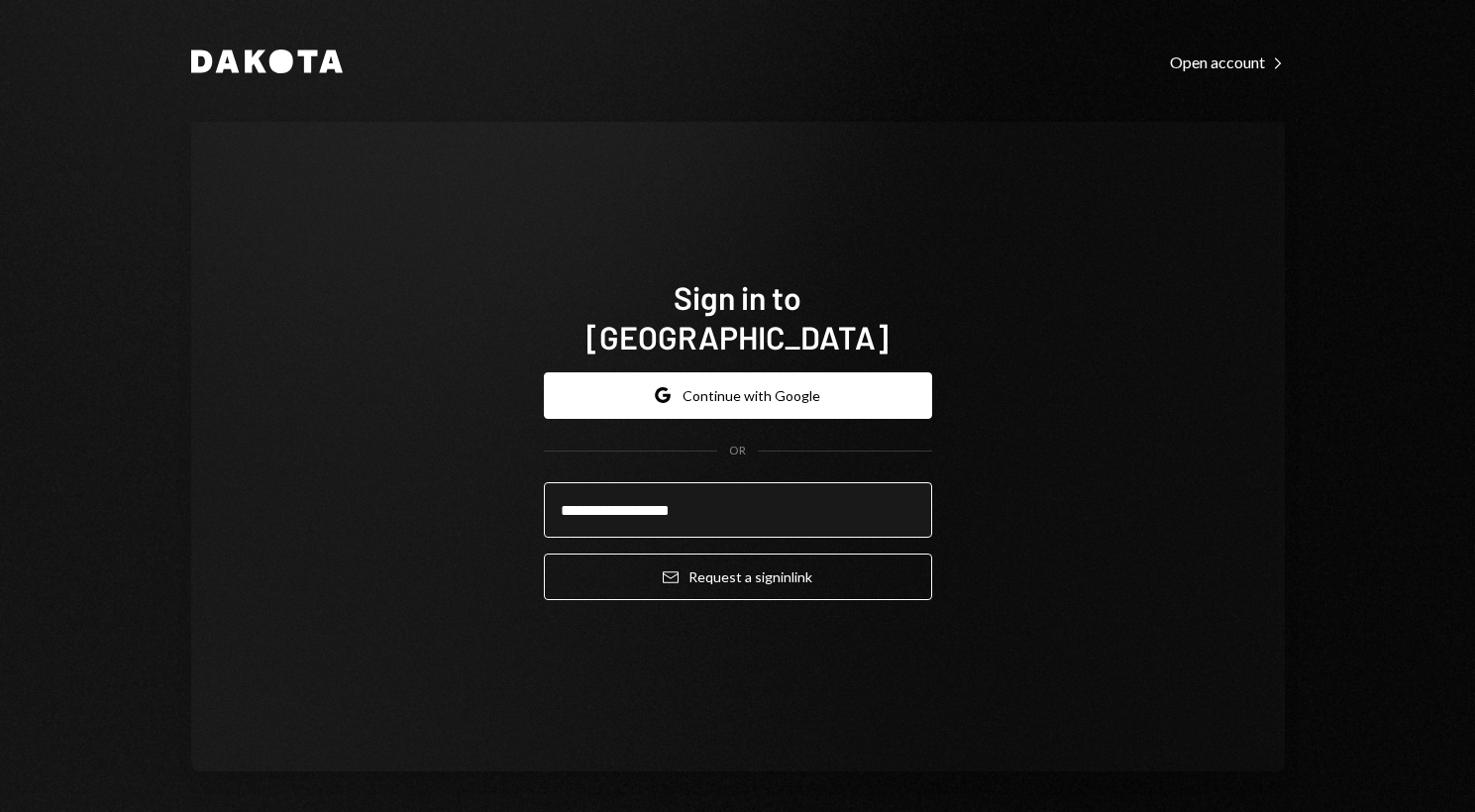 click on "**********" at bounding box center [738, 510] 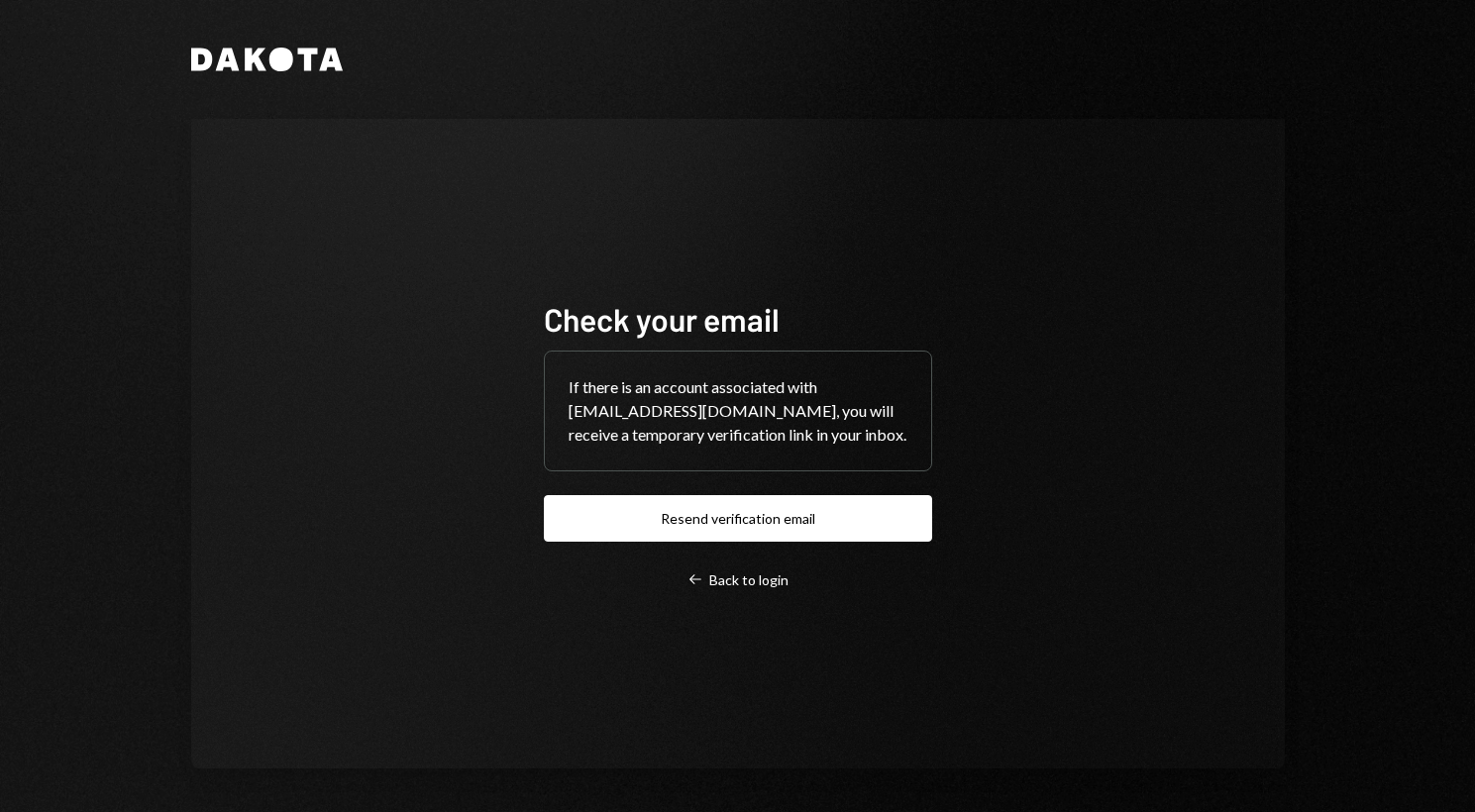 click on "Dakota Check your email If there is an account associated with info@refinedea.app, you will
receive a temporary verification link in your inbox. Resend verification email Left Arrow Back to login" at bounding box center [737, 406] 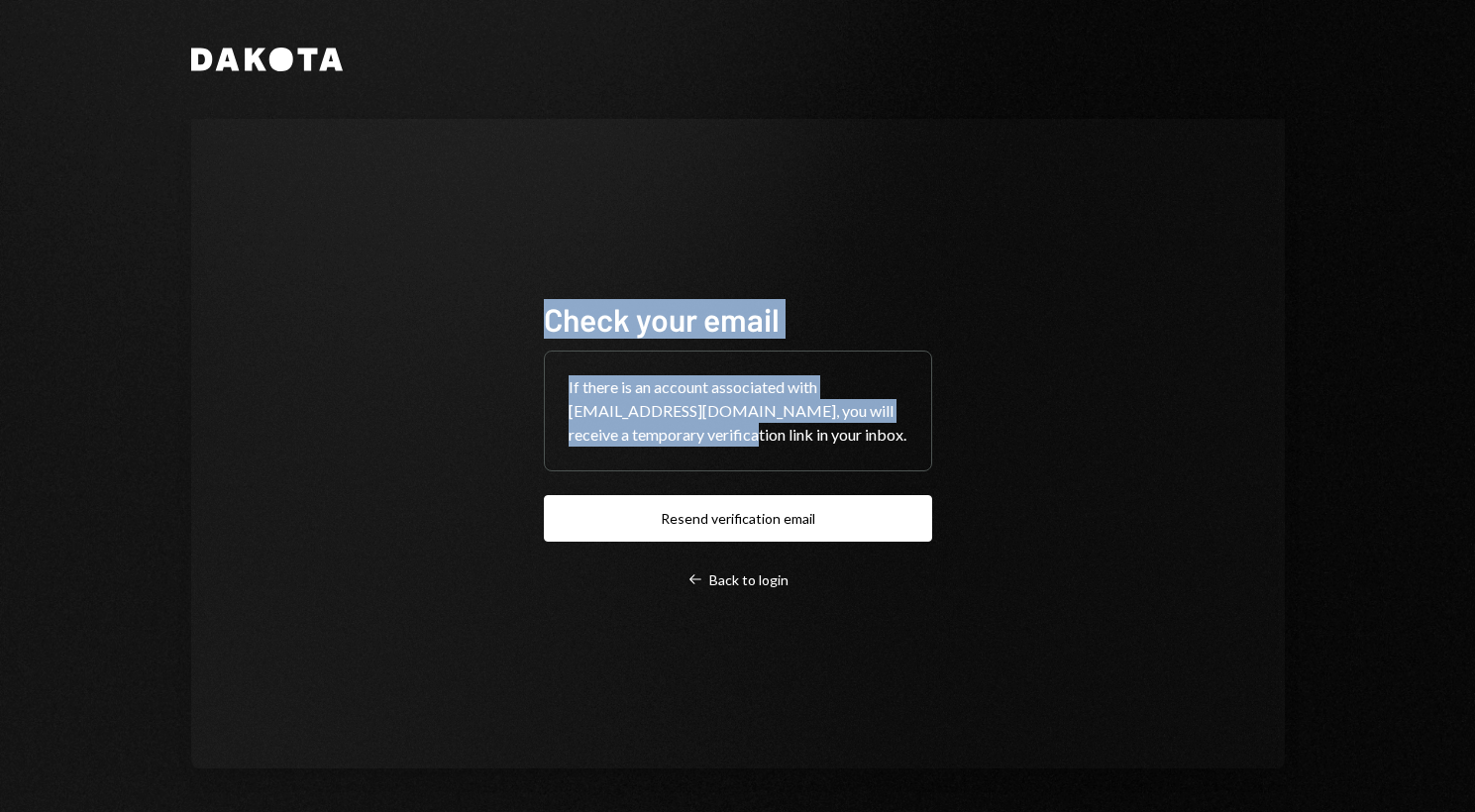 drag, startPoint x: 437, startPoint y: 292, endPoint x: 672, endPoint y: 446, distance: 280.96441 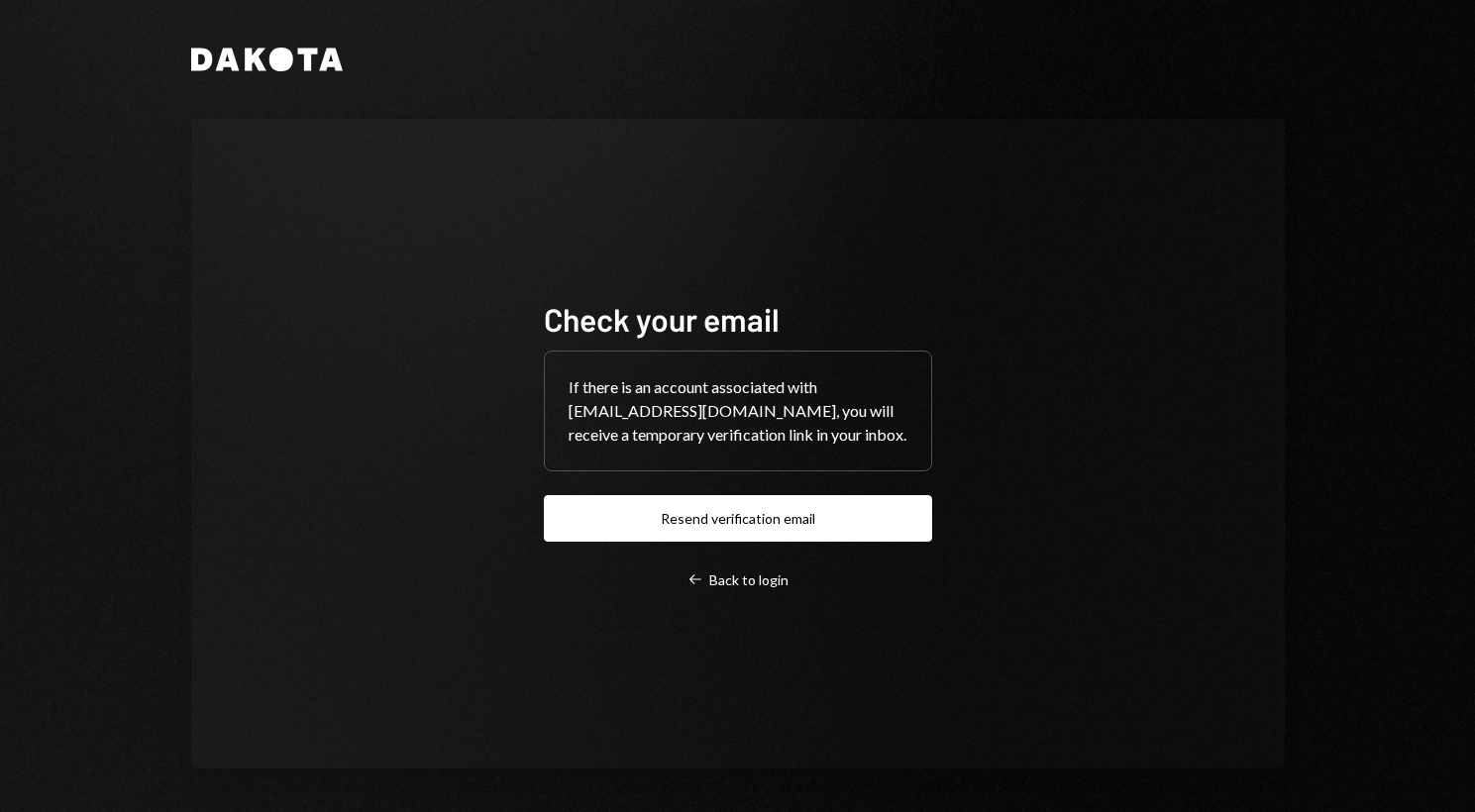 click on "Check your email If there is an account associated with info@refinedea.app, you will
receive a temporary verification link in your inbox. Resend verification email Left Arrow Back to login" at bounding box center [738, 444] 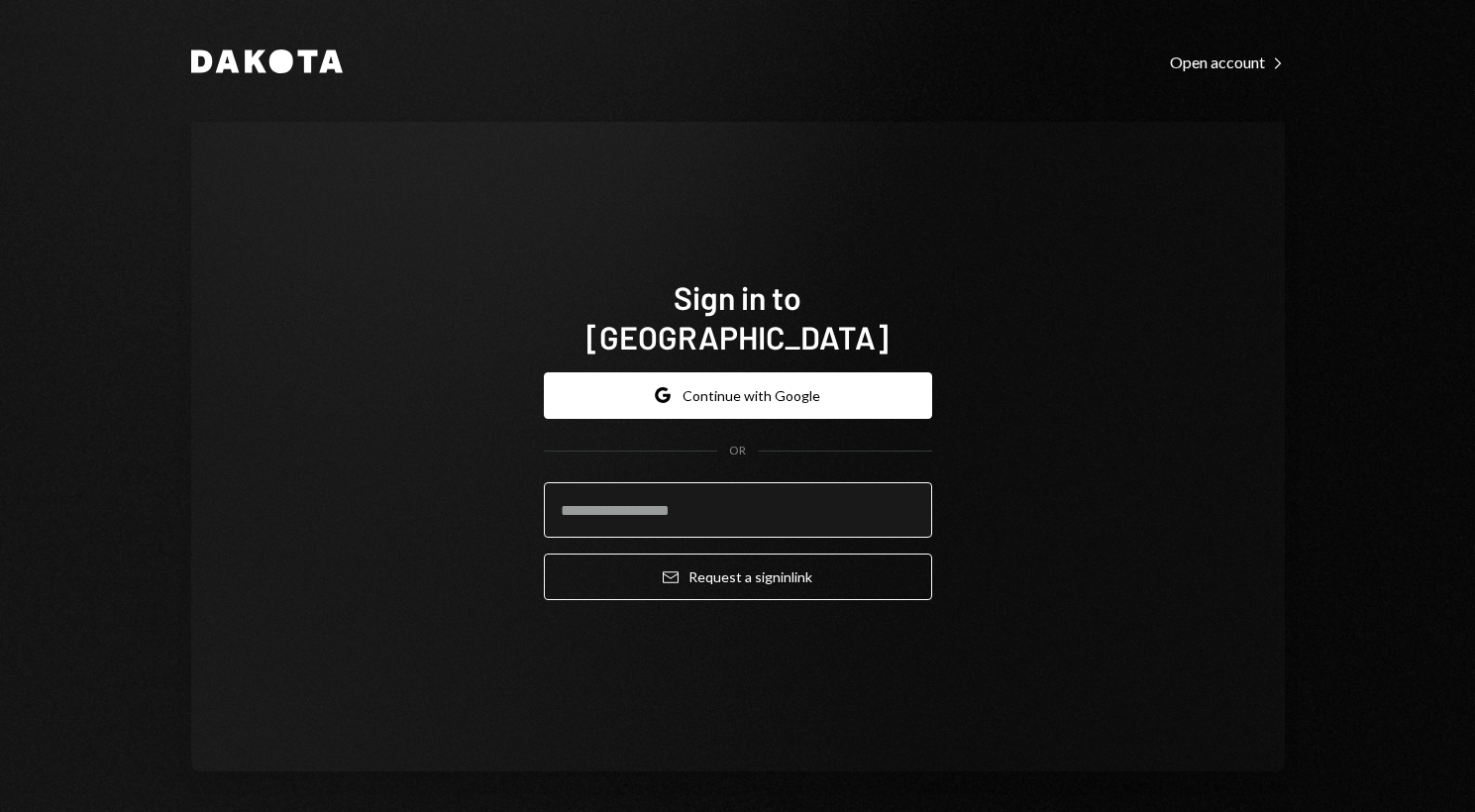 scroll, scrollTop: 0, scrollLeft: 0, axis: both 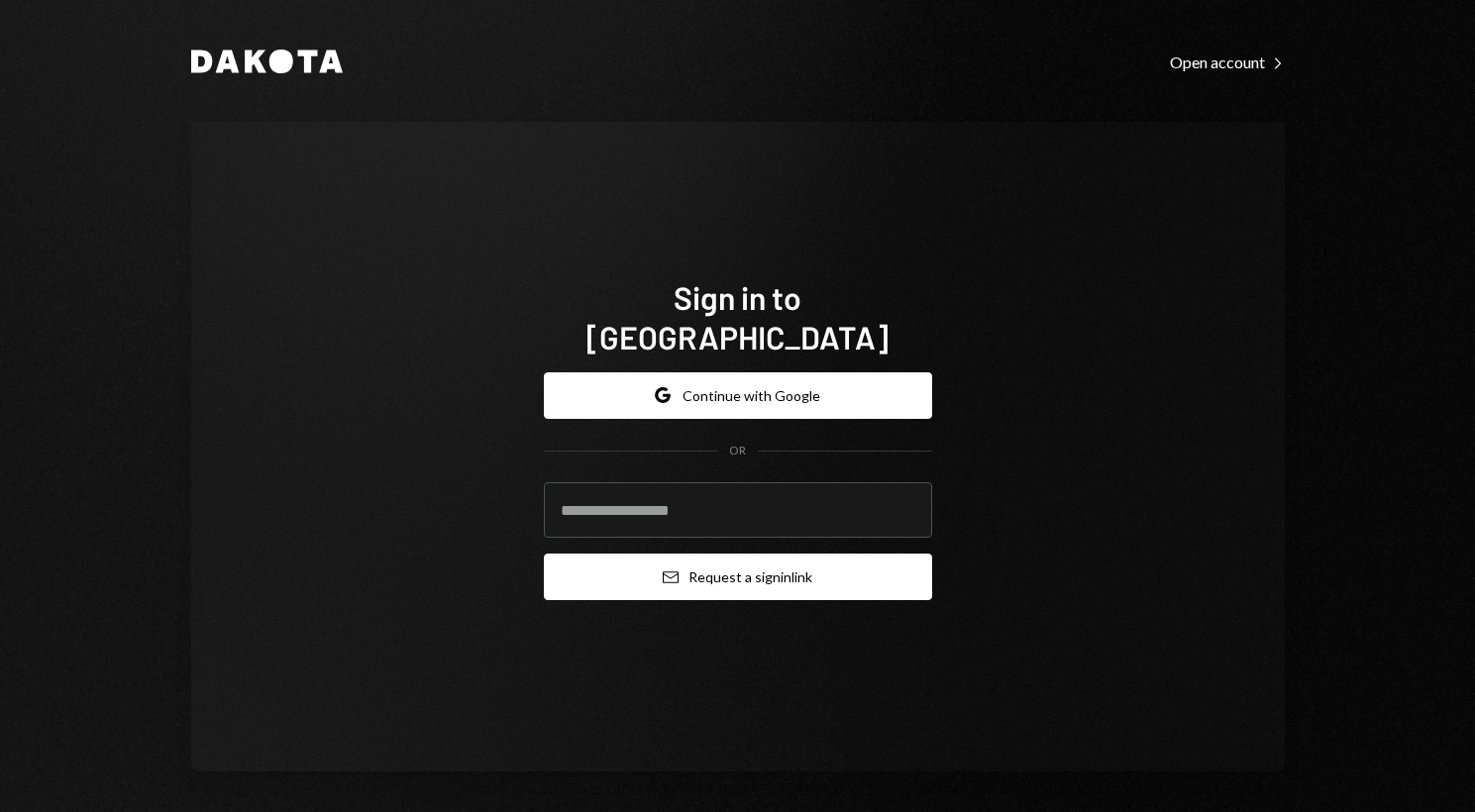 type on "**********" 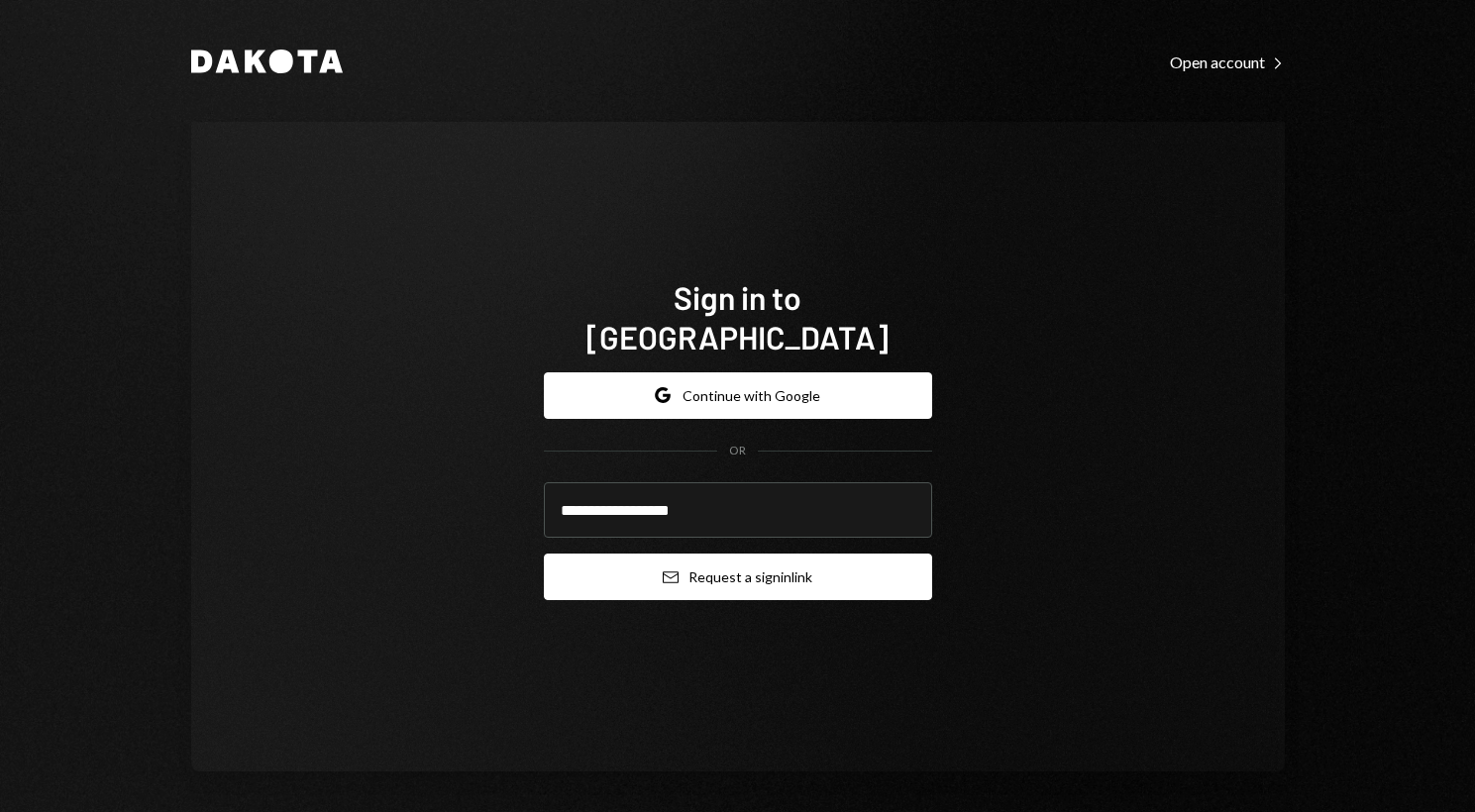 click on "Email Request a sign  in  link" at bounding box center [738, 576] 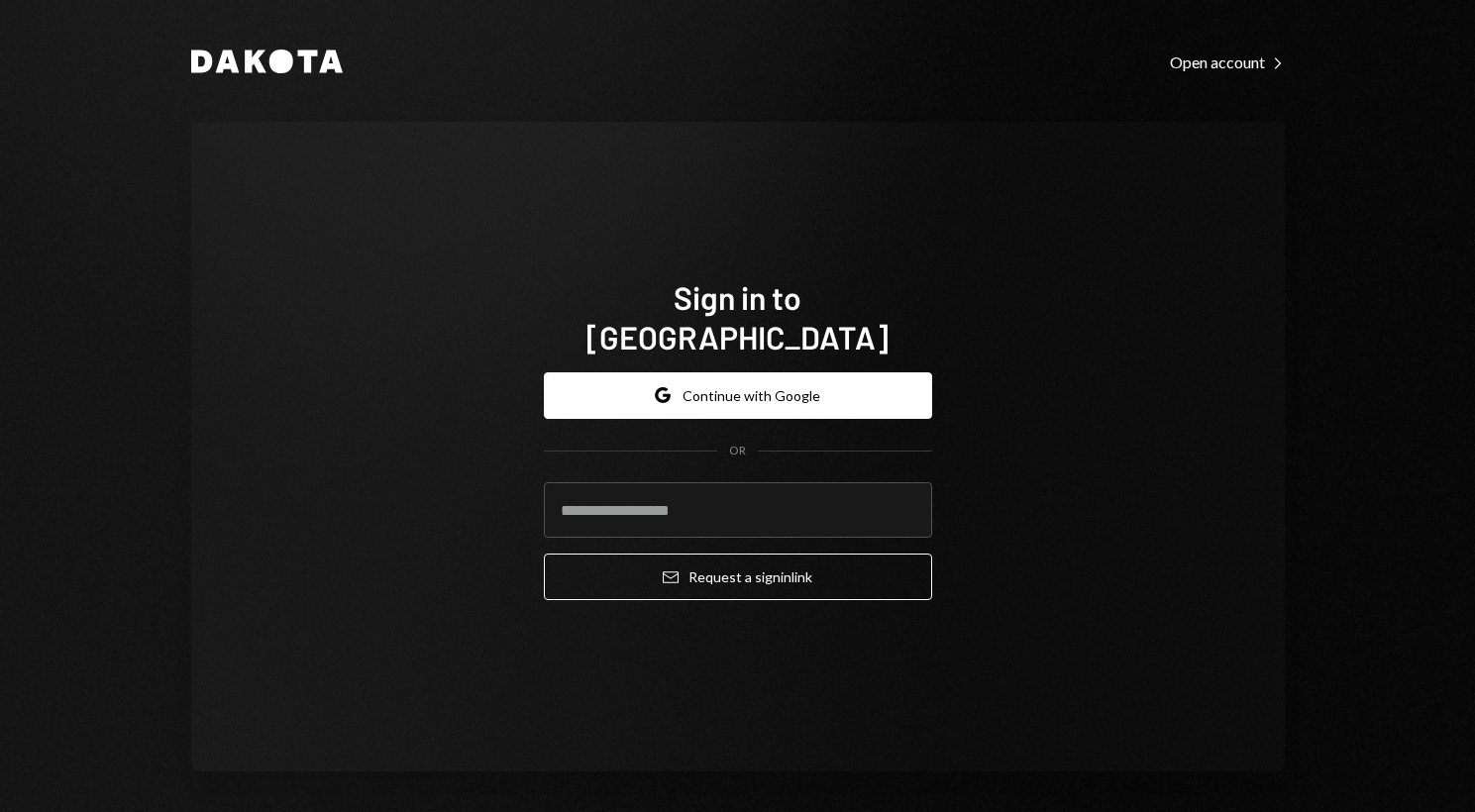 scroll, scrollTop: 0, scrollLeft: 0, axis: both 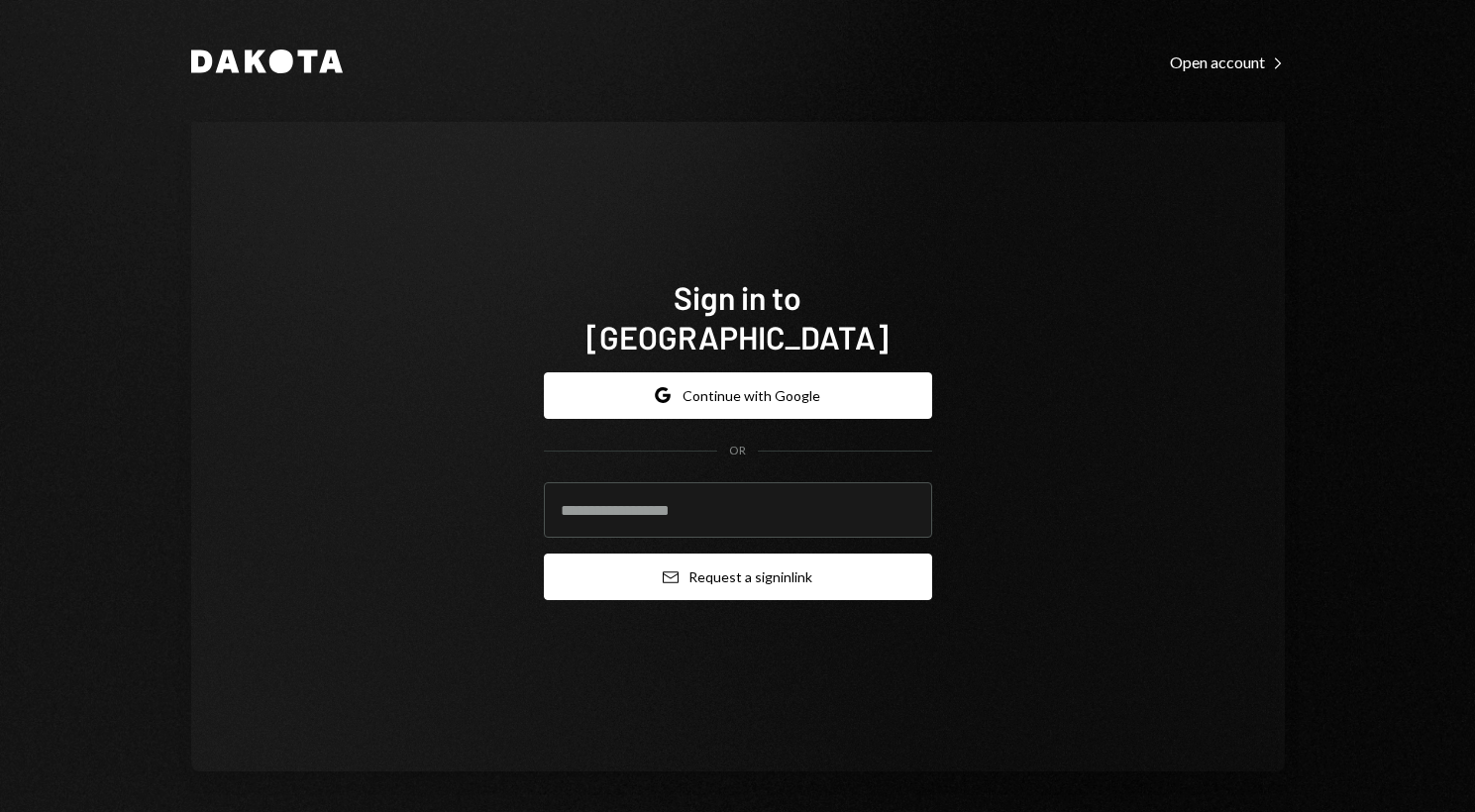 type on "**********" 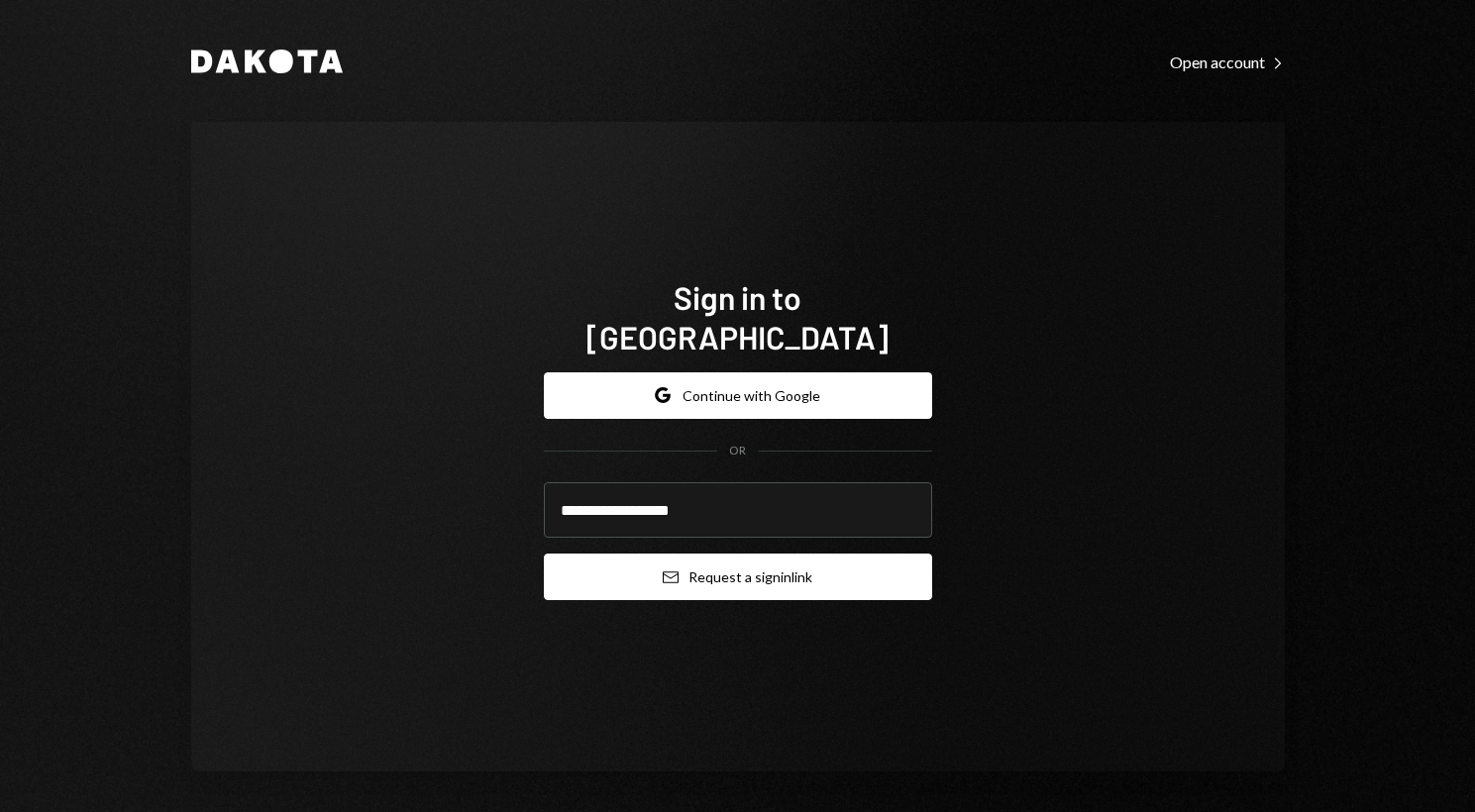 click on "Email Request a sign  in  link" at bounding box center (738, 576) 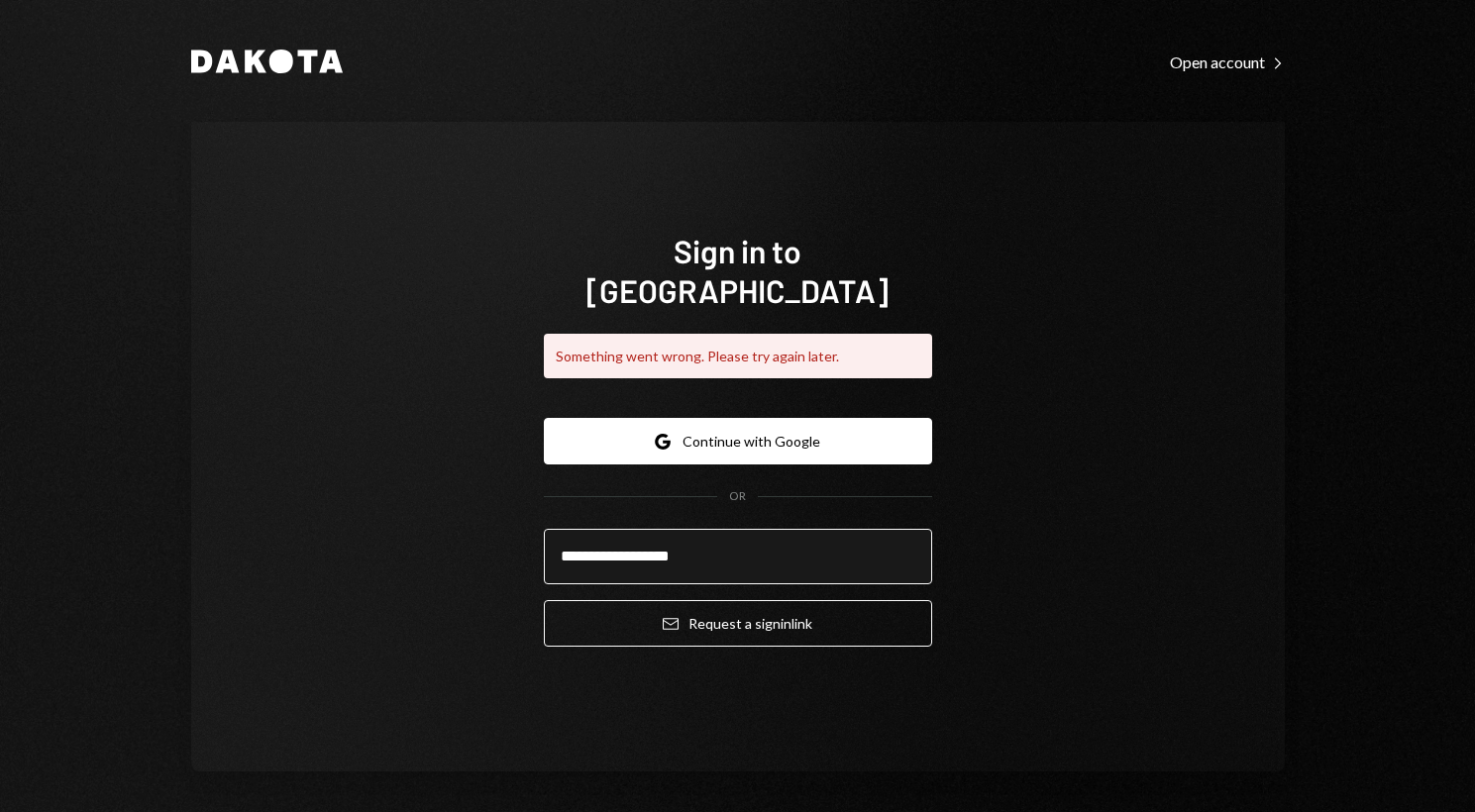 click on "**********" at bounding box center [738, 557] 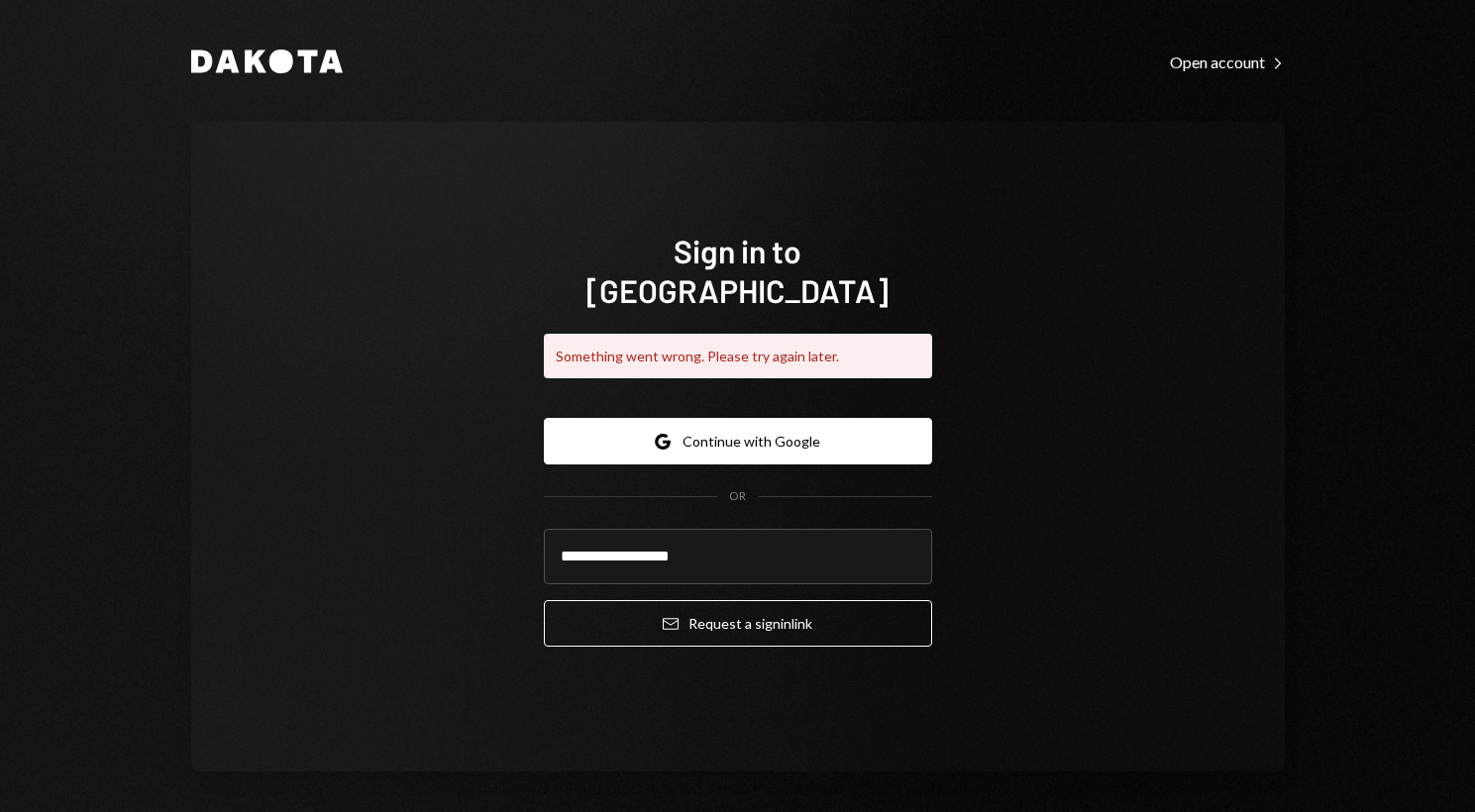 click on "**********" at bounding box center [738, 447] 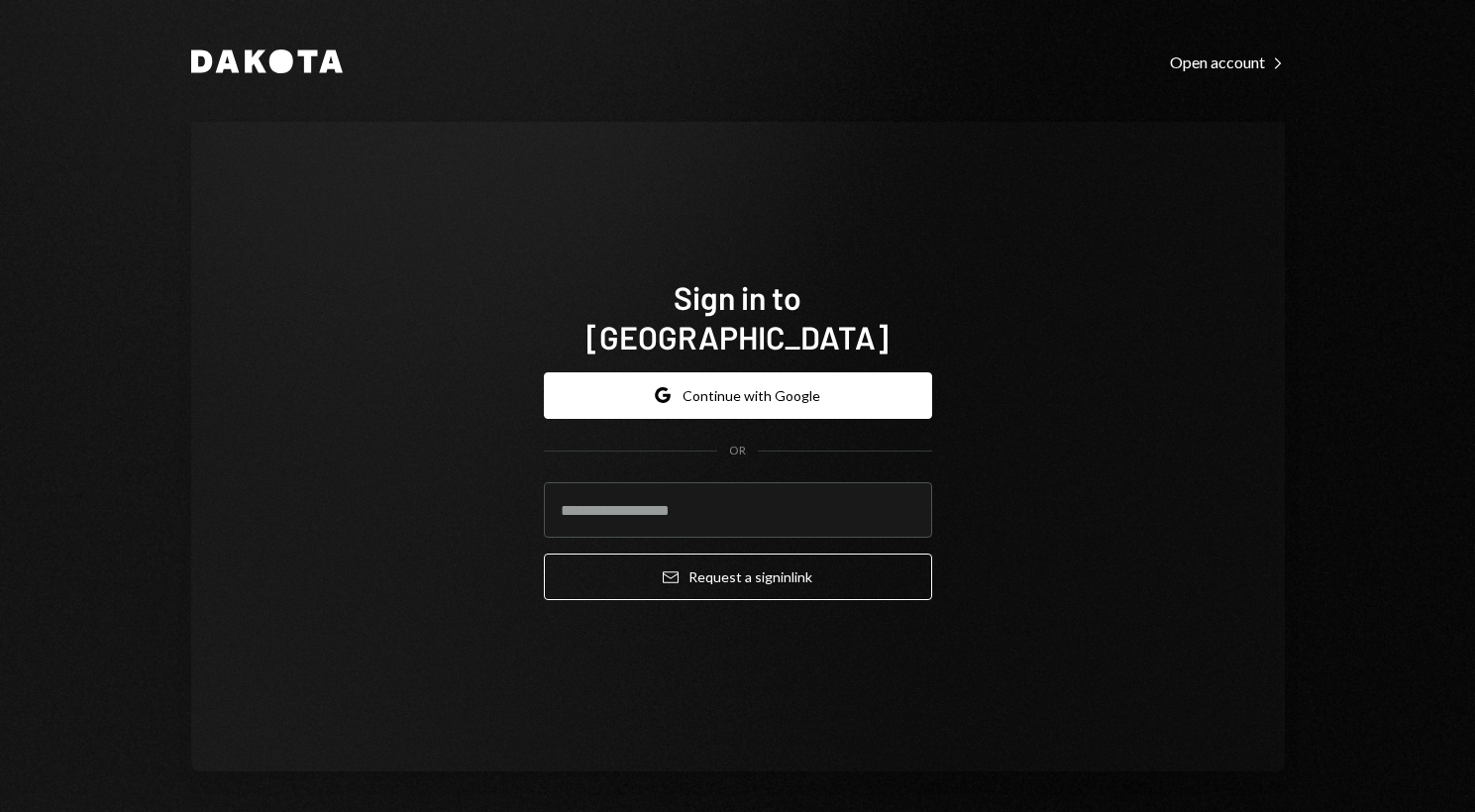 scroll, scrollTop: 0, scrollLeft: 0, axis: both 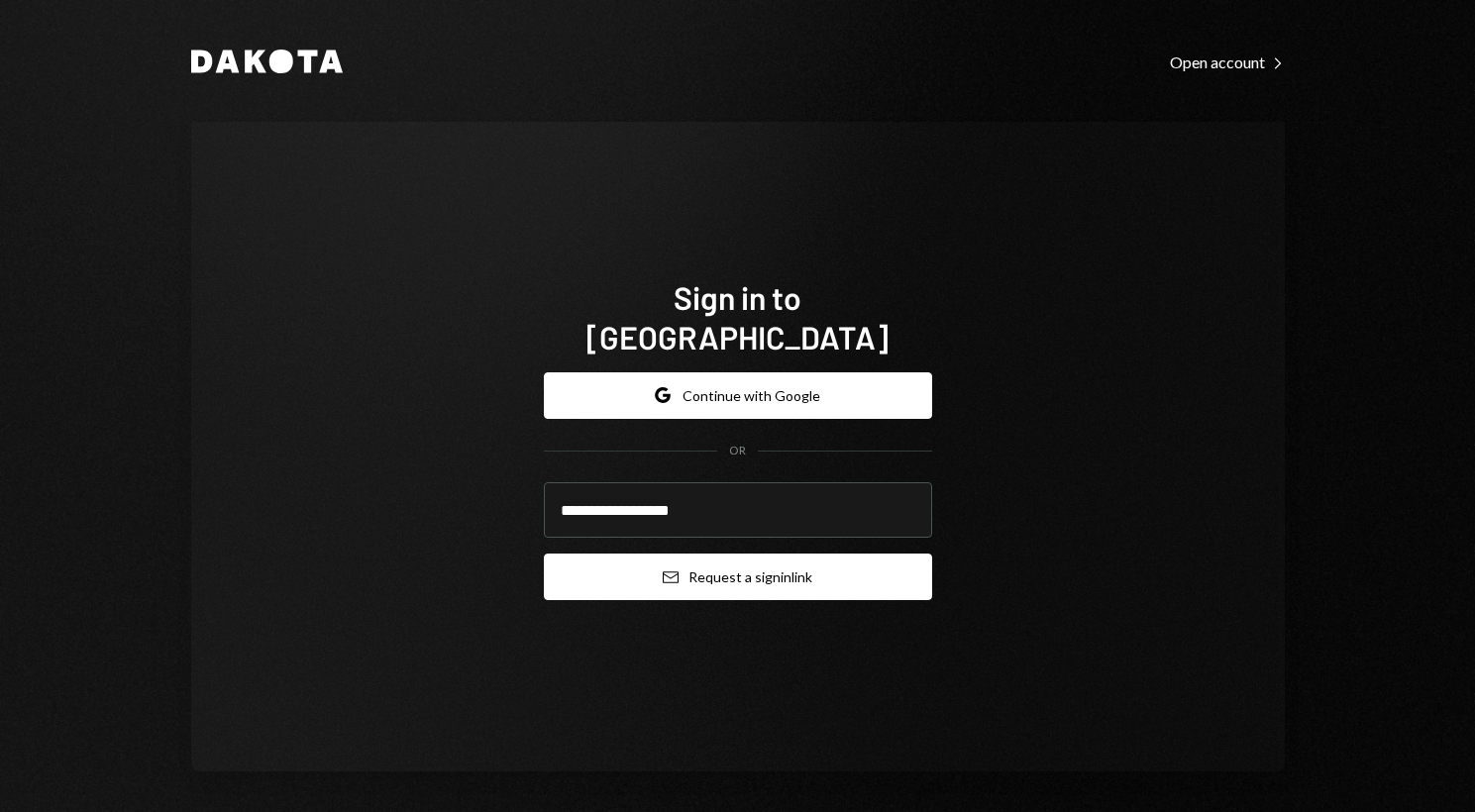 click 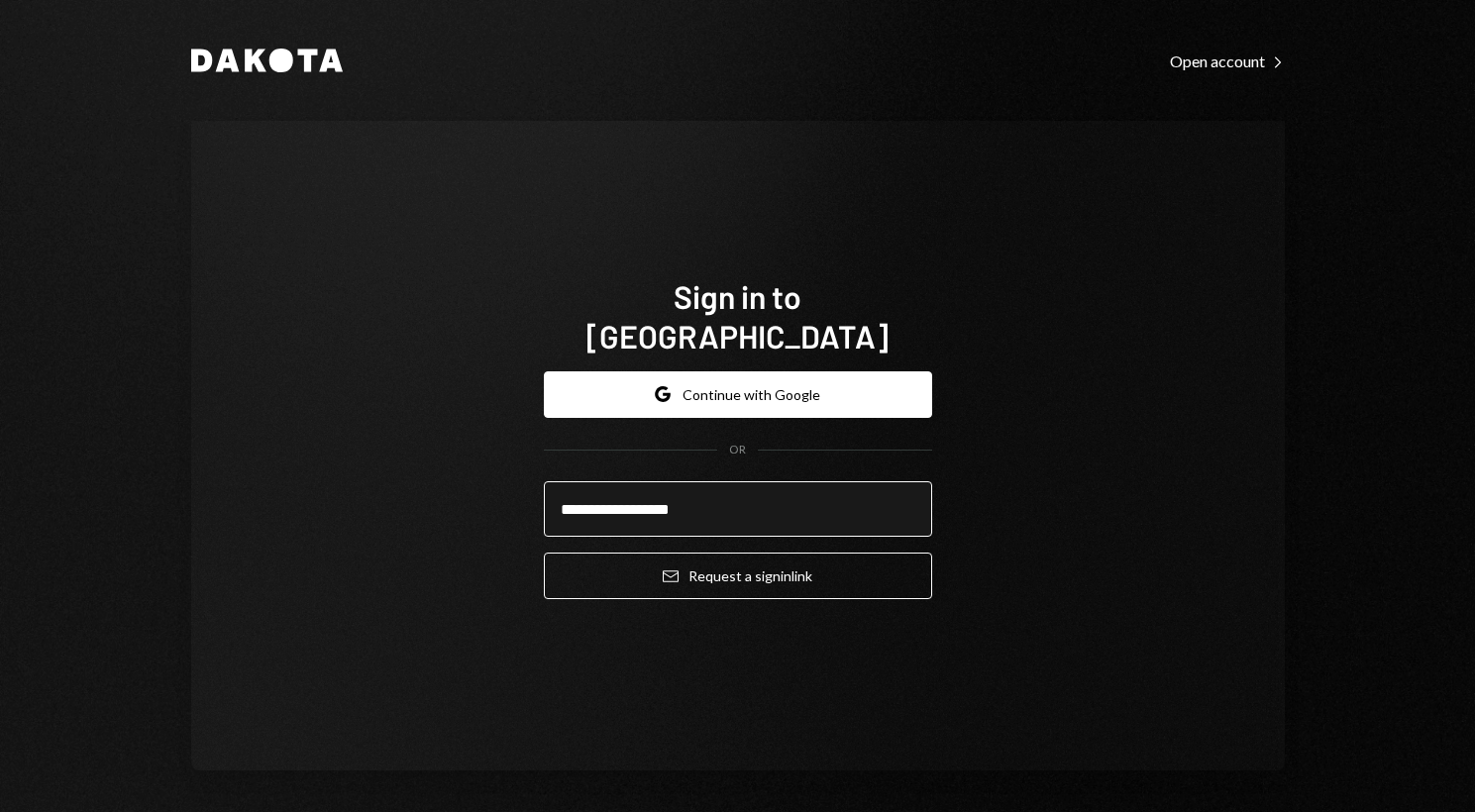 scroll, scrollTop: 0, scrollLeft: 0, axis: both 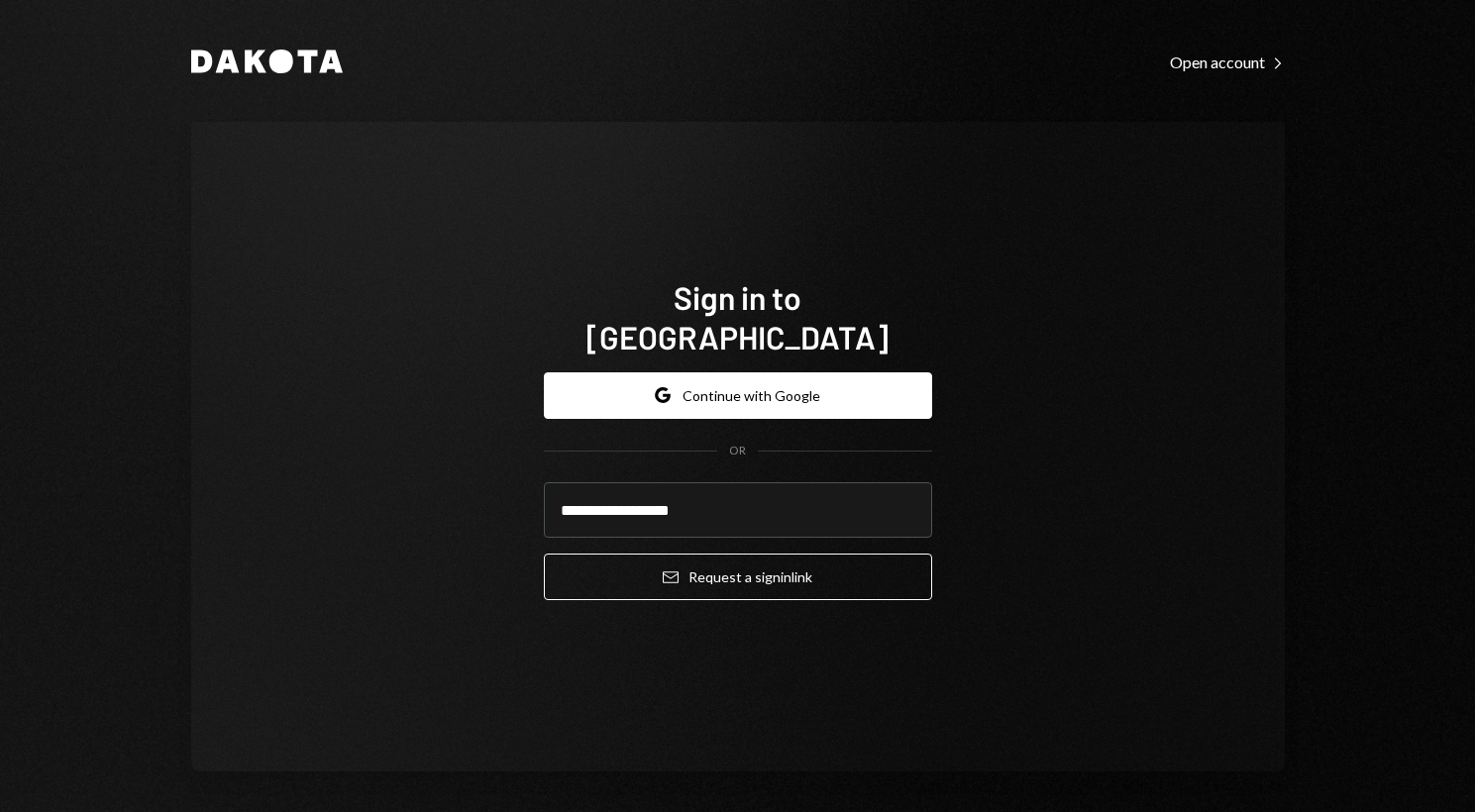 click on "**********" at bounding box center (738, 447) 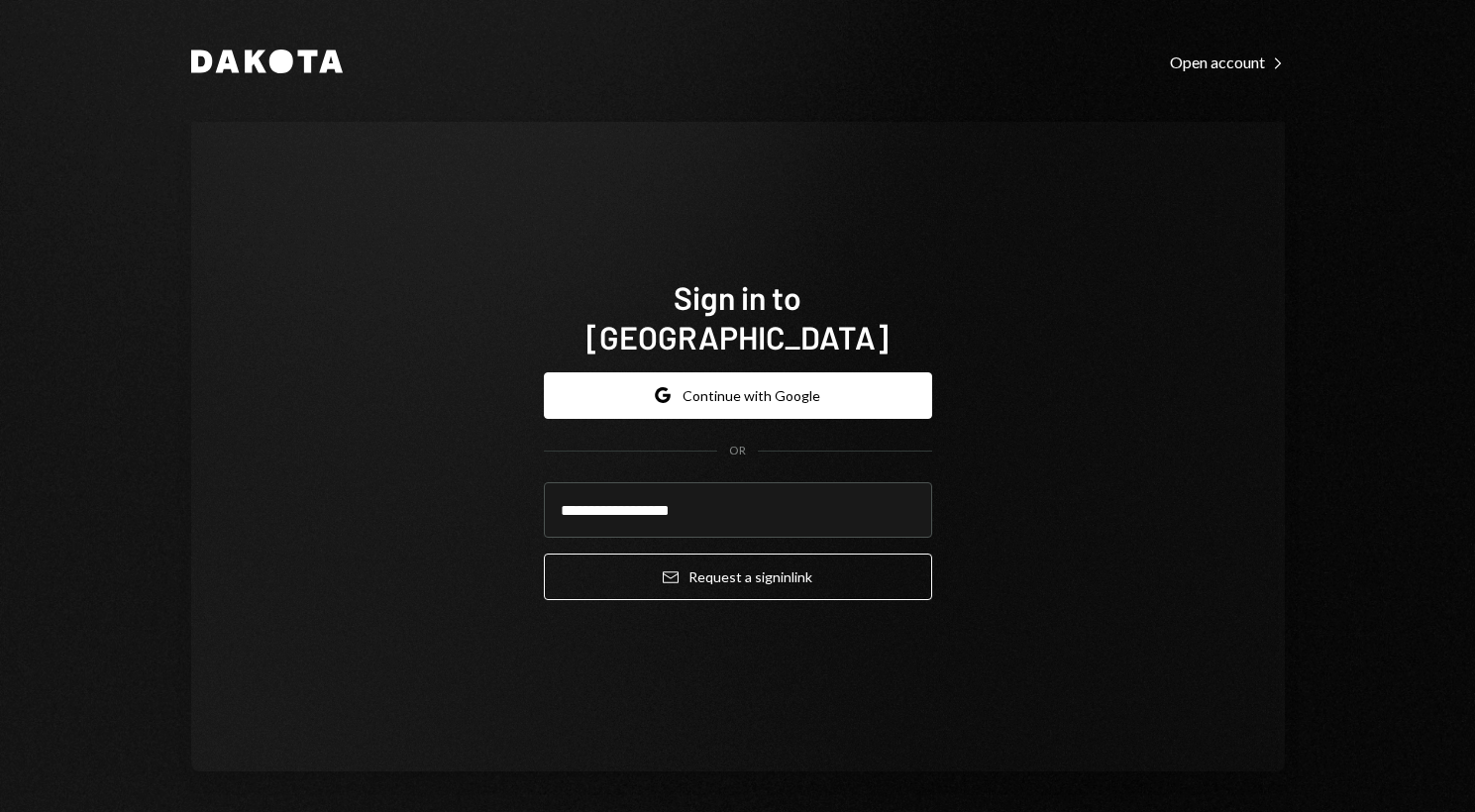 click on "**********" at bounding box center [738, 447] 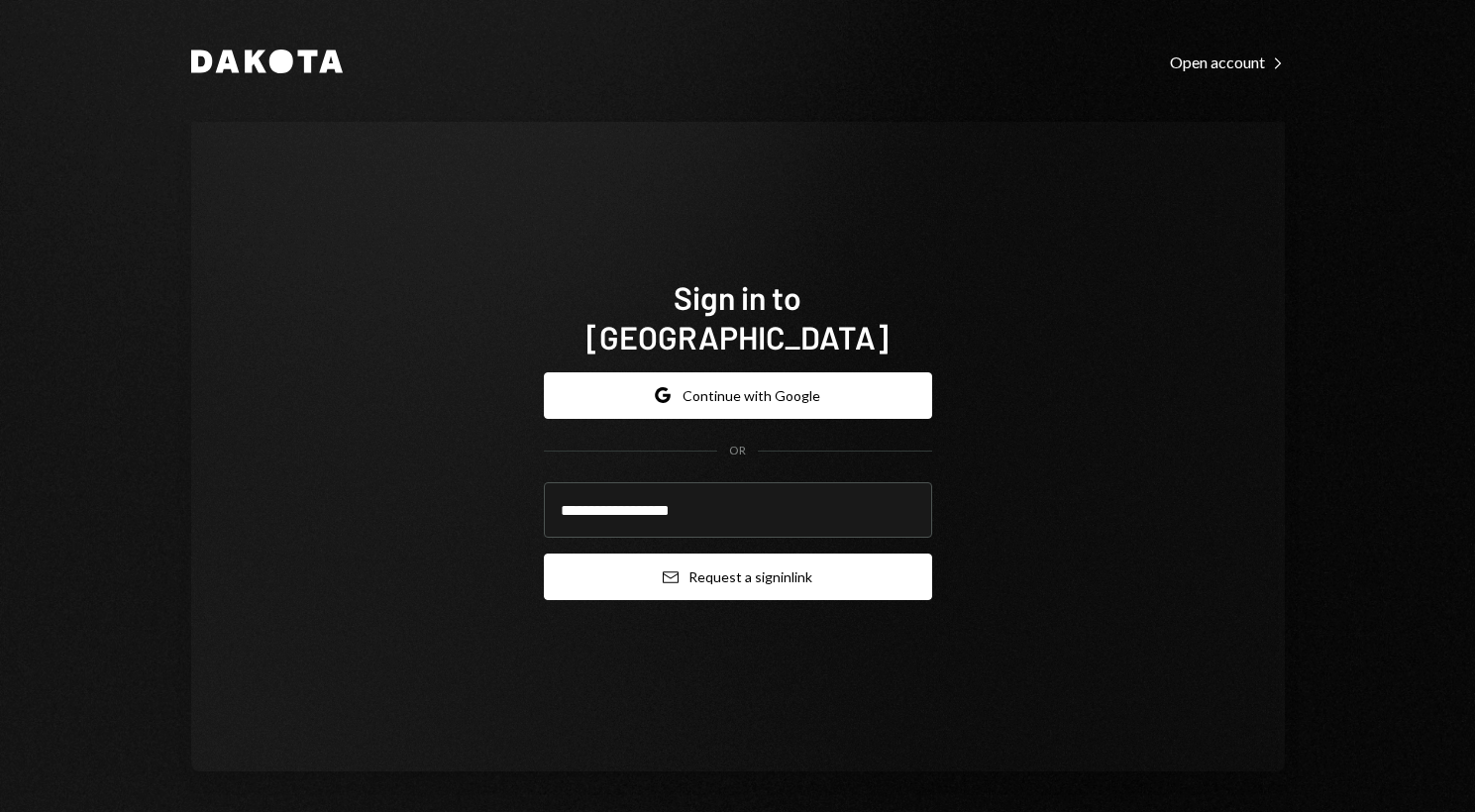 click on "Email Request a sign  in  link" at bounding box center (738, 576) 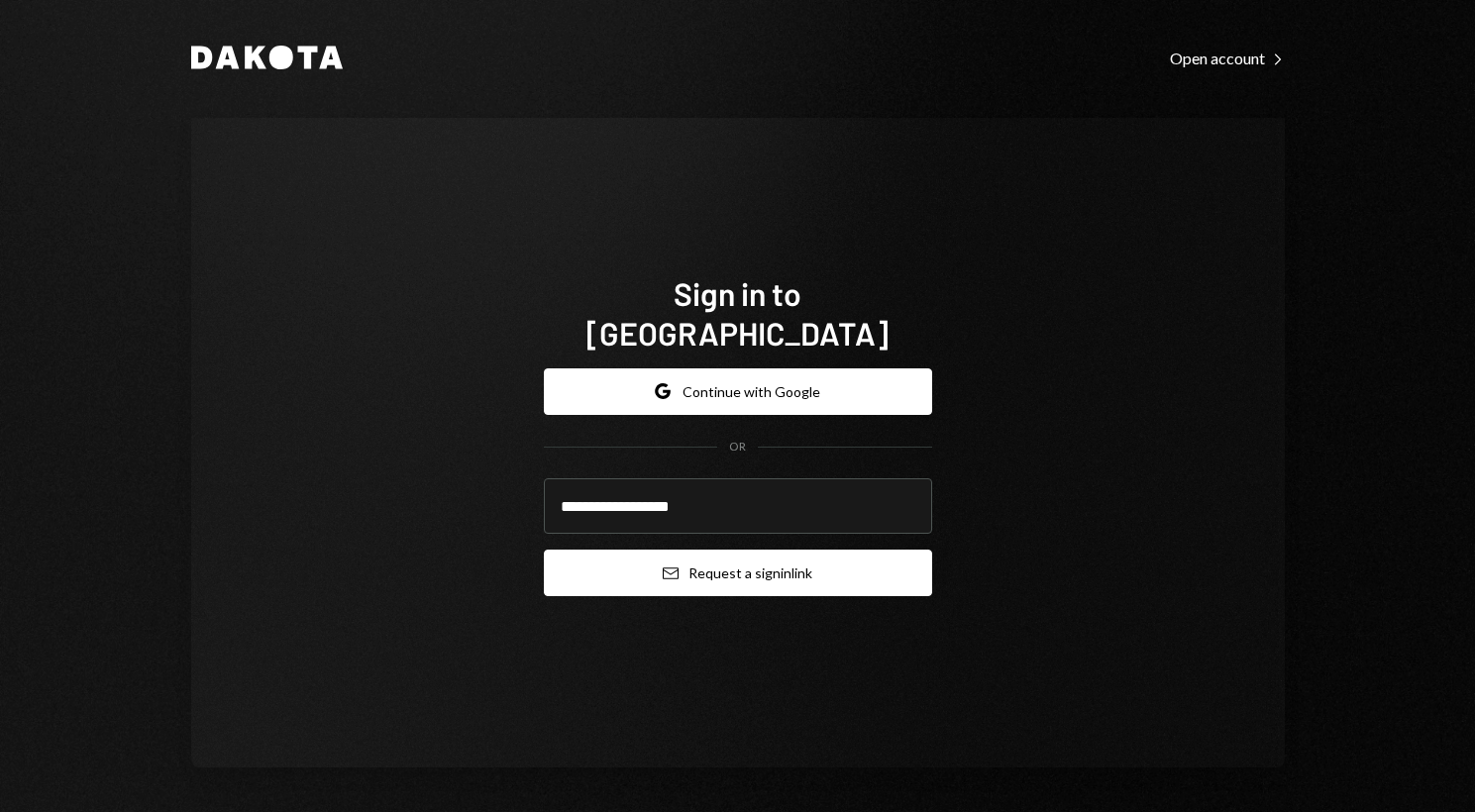 scroll, scrollTop: 0, scrollLeft: 0, axis: both 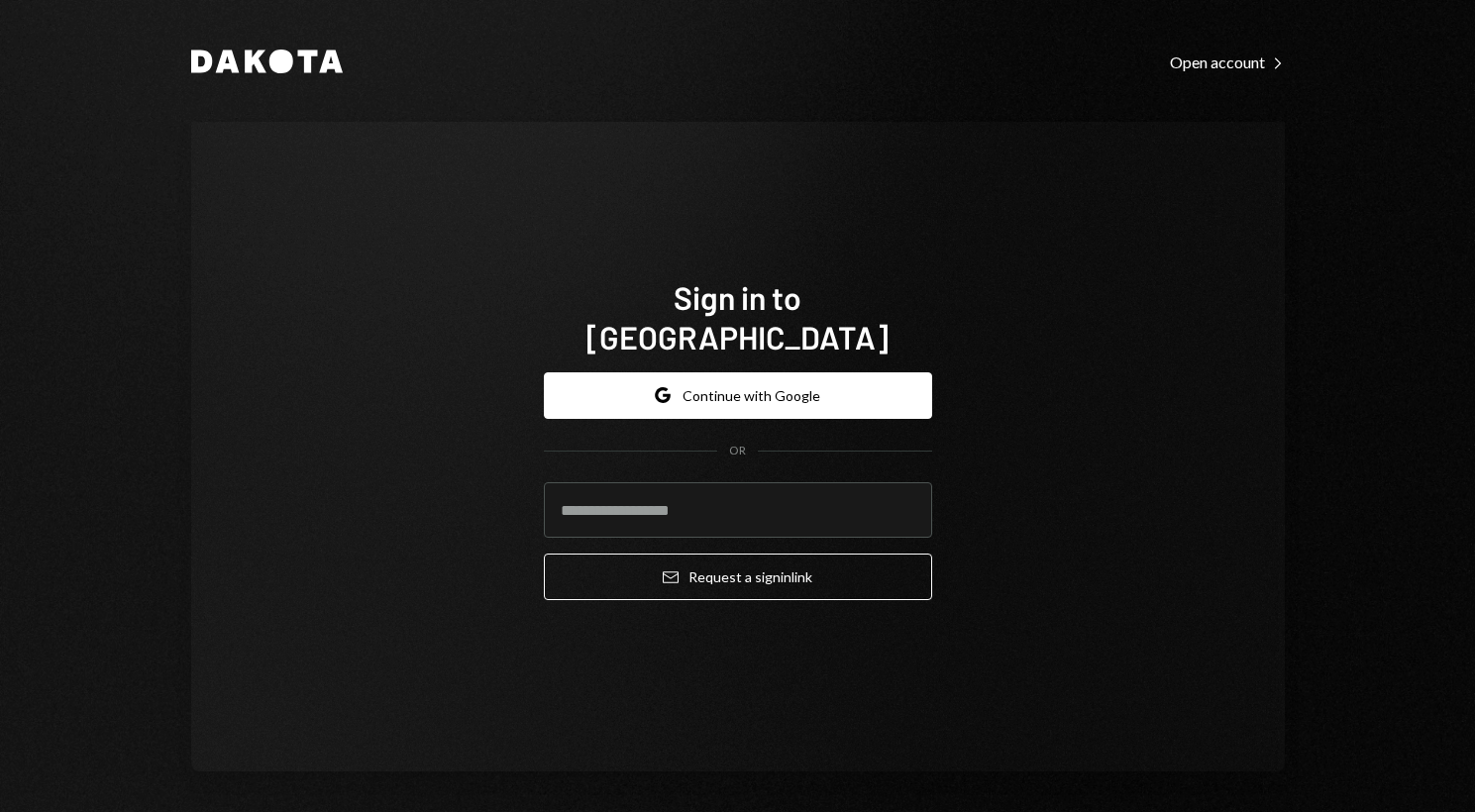 type on "**********" 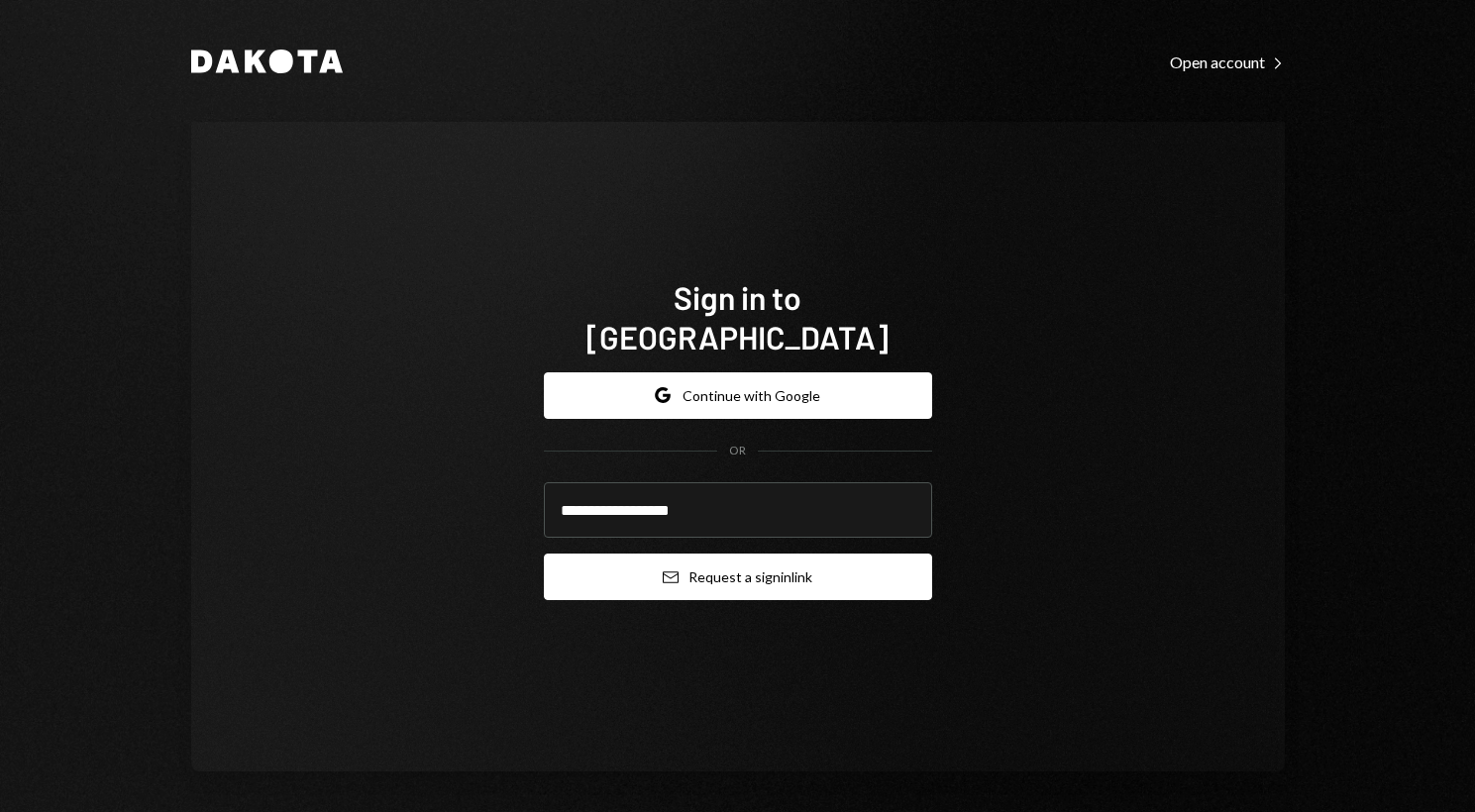 click on "Email Request a sign  in  link" at bounding box center [738, 576] 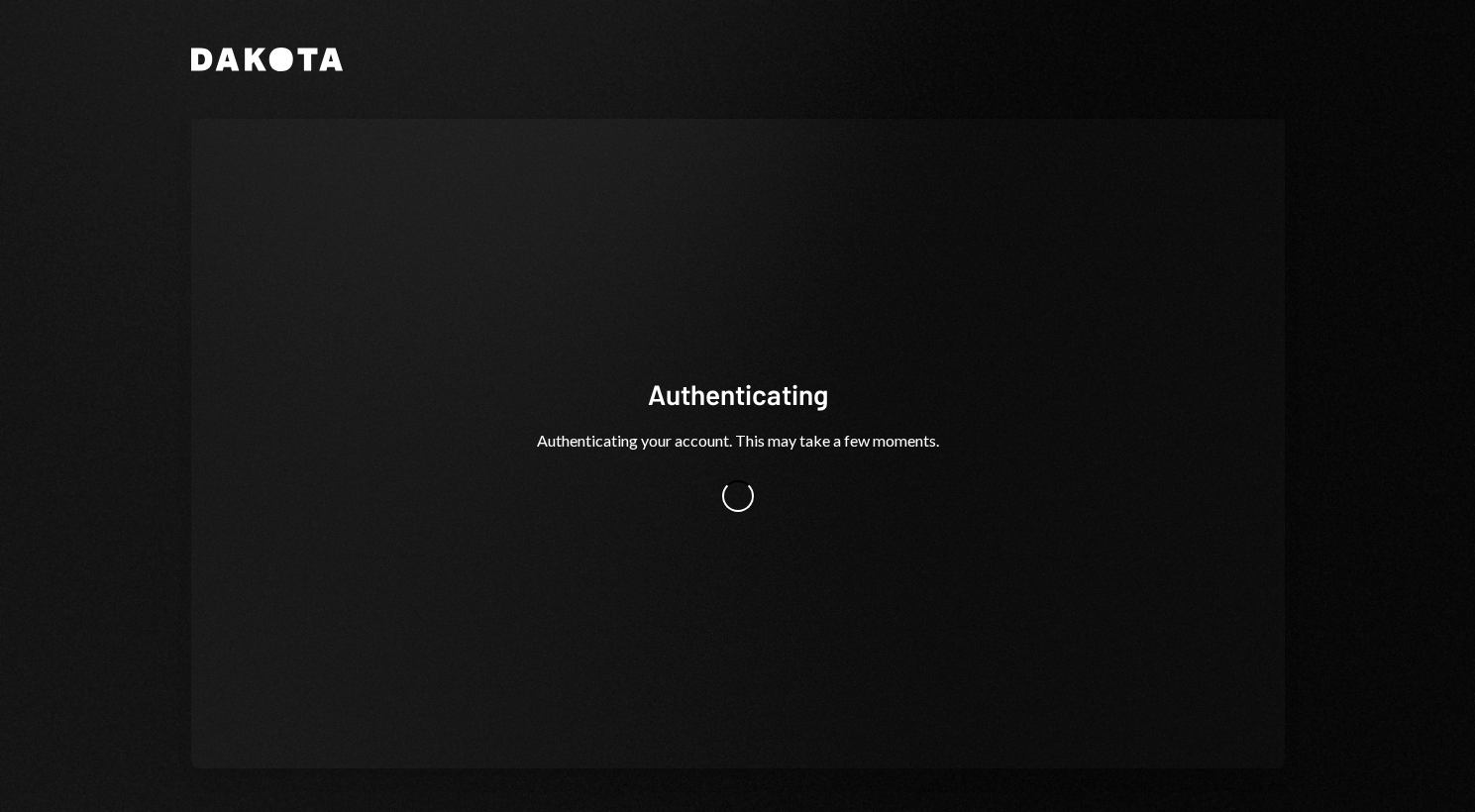 scroll, scrollTop: 0, scrollLeft: 0, axis: both 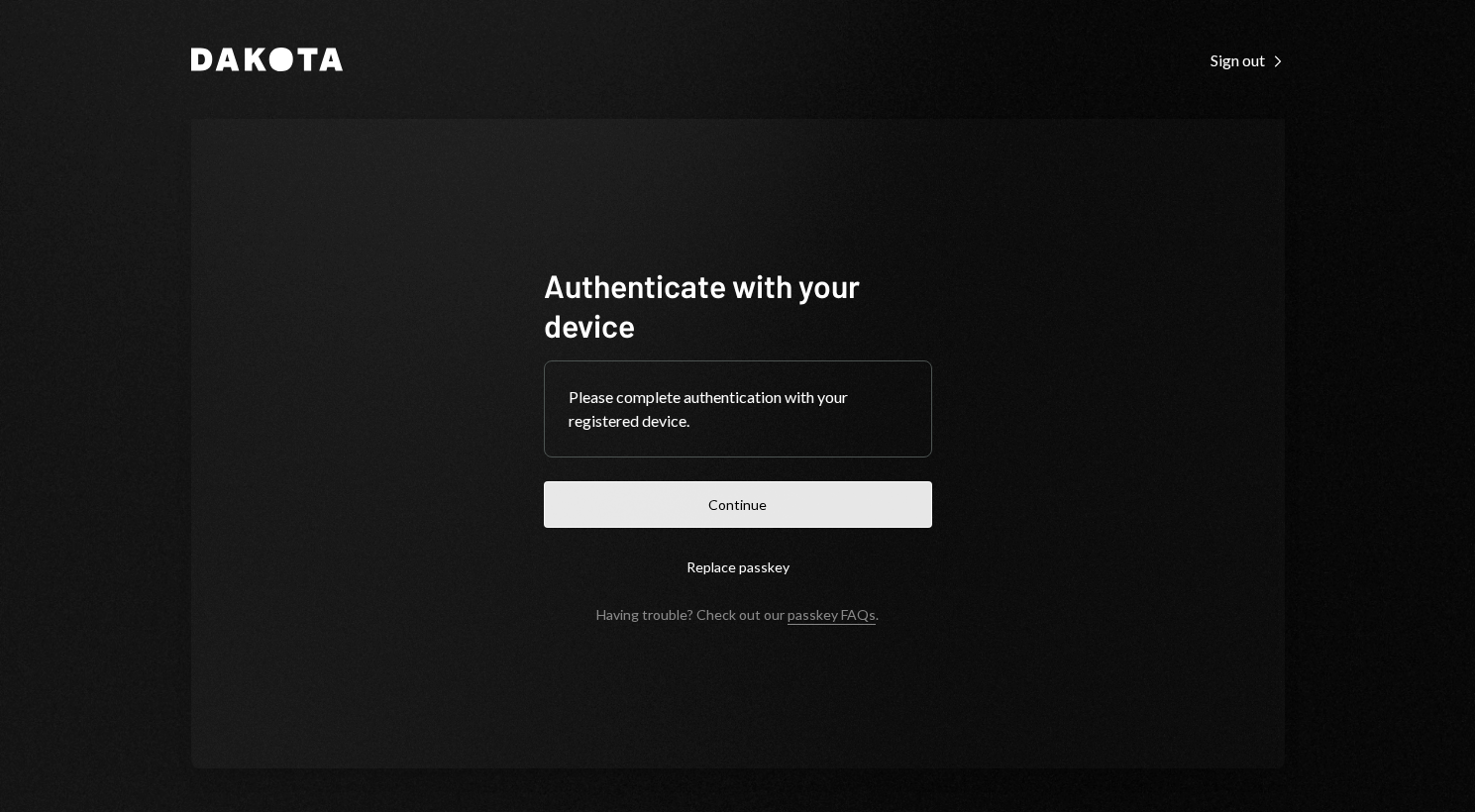 click on "Continue" at bounding box center [738, 504] 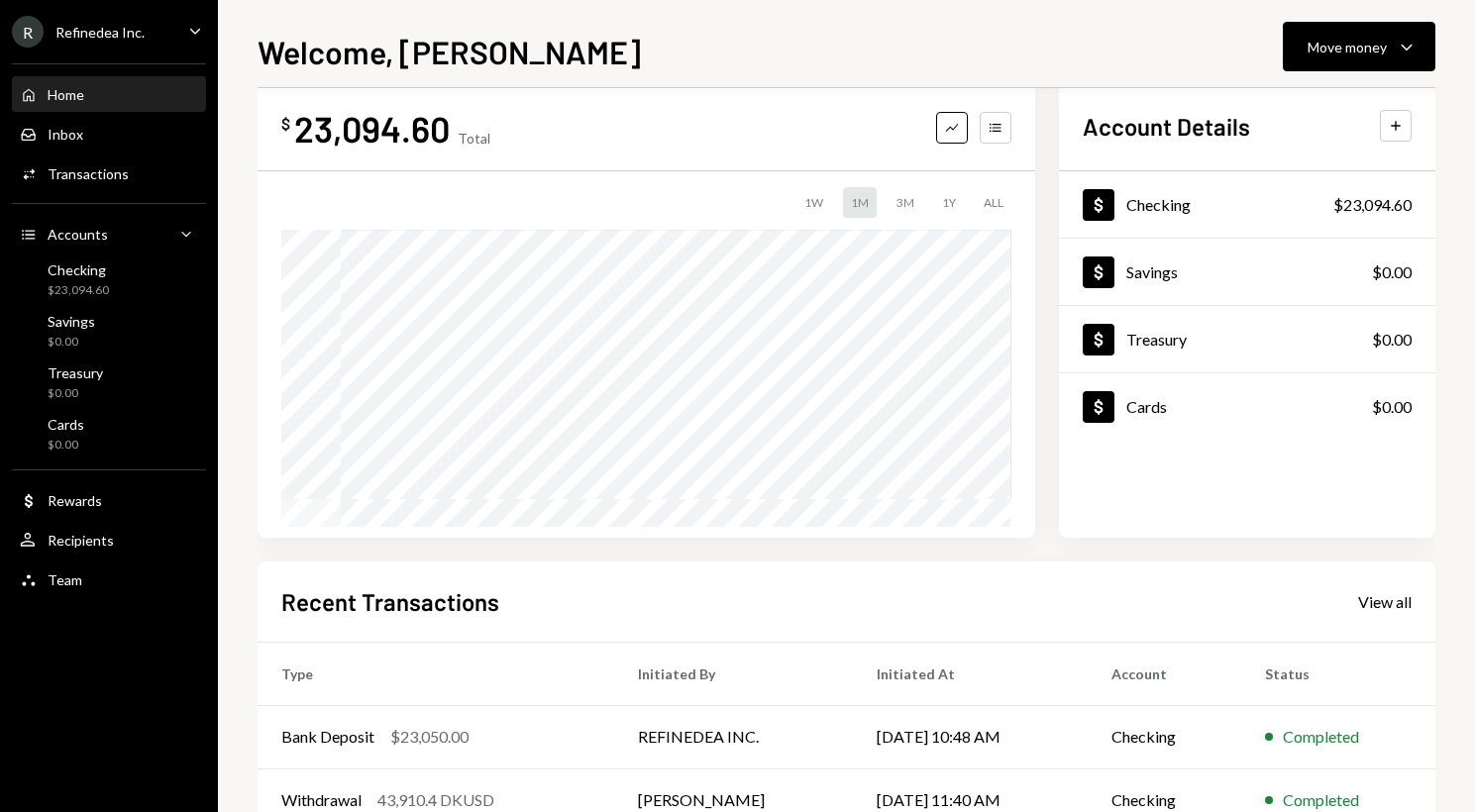 scroll, scrollTop: 0, scrollLeft: 0, axis: both 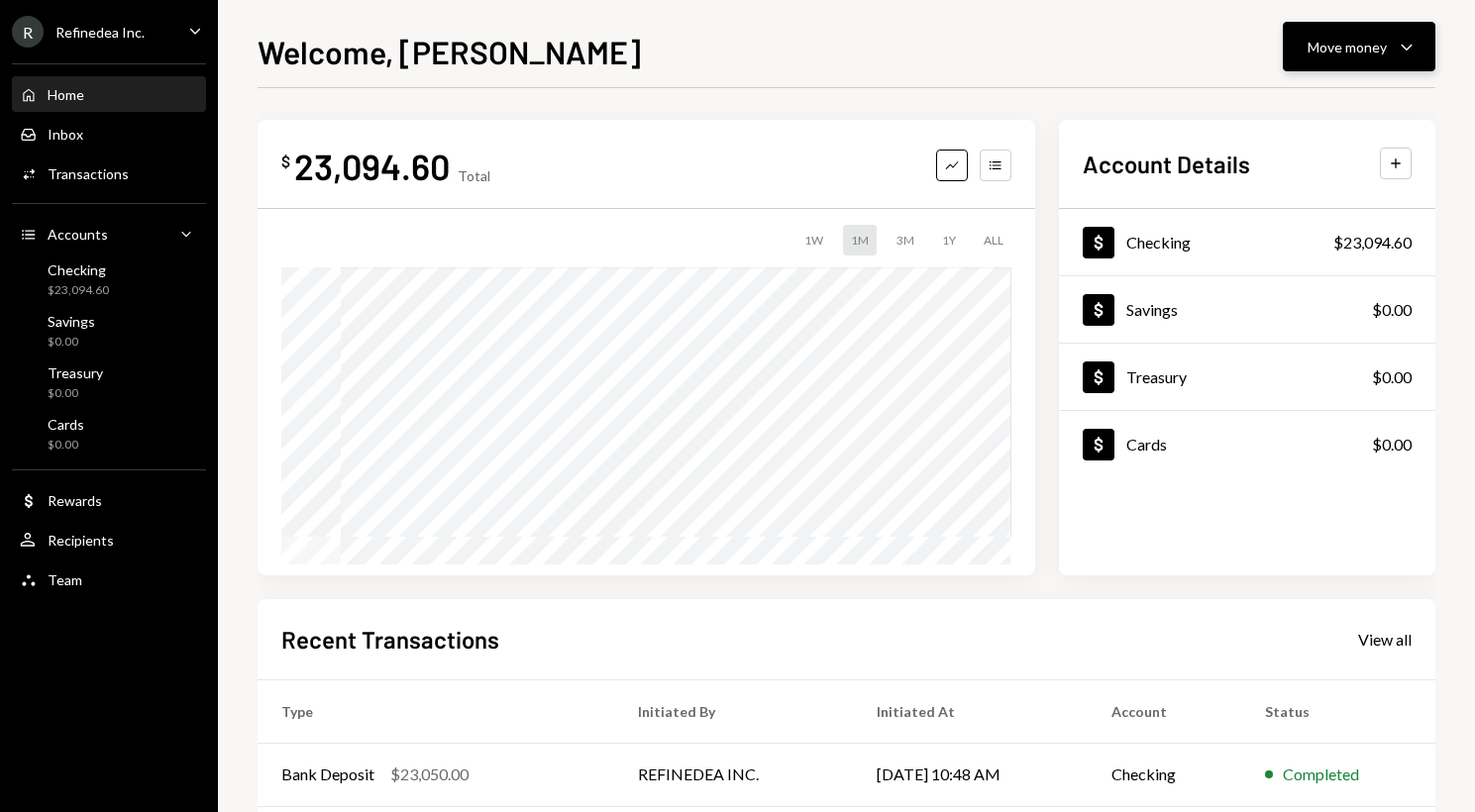 click on "Move money" at bounding box center [1347, 47] 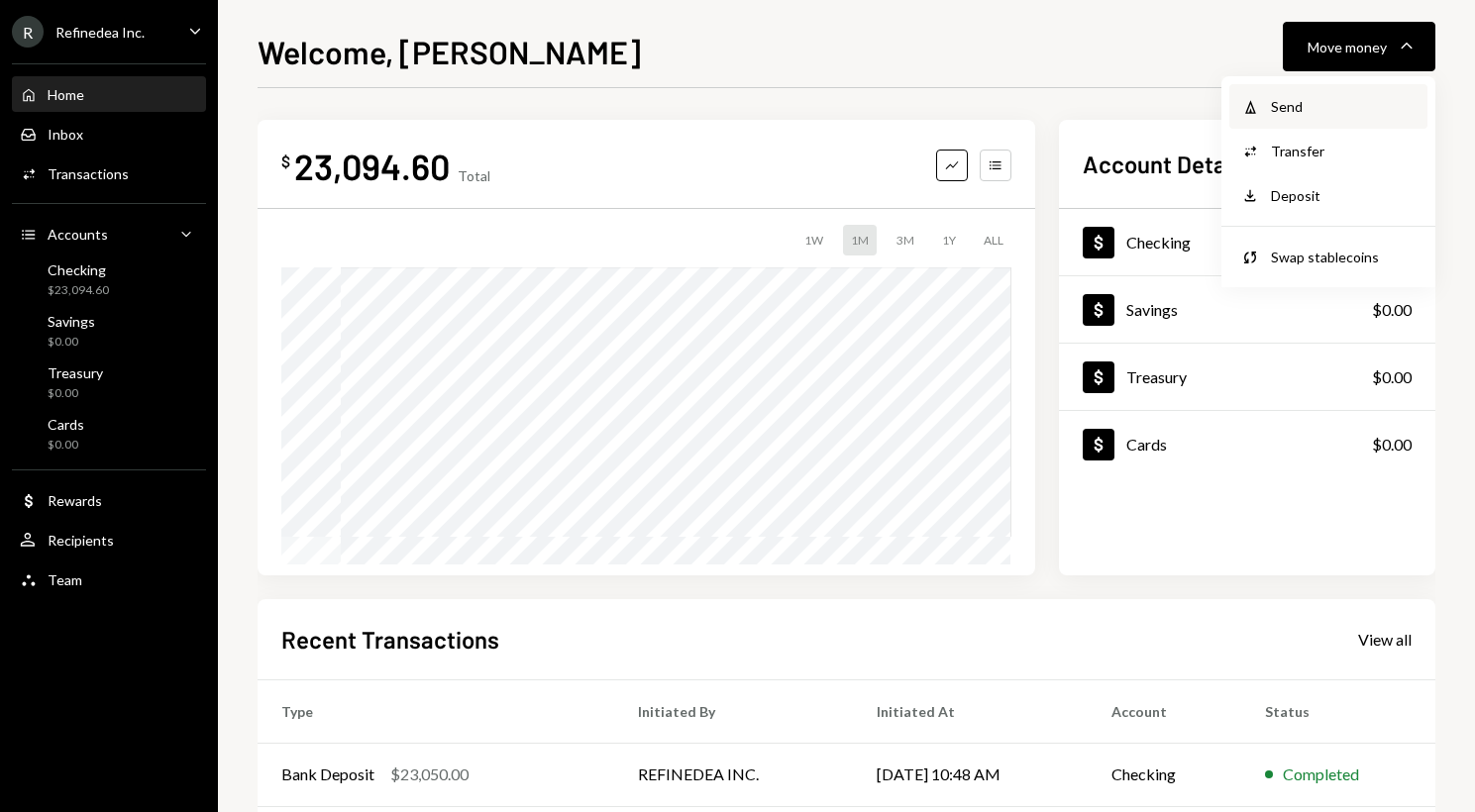 click on "Send" at bounding box center (1343, 106) 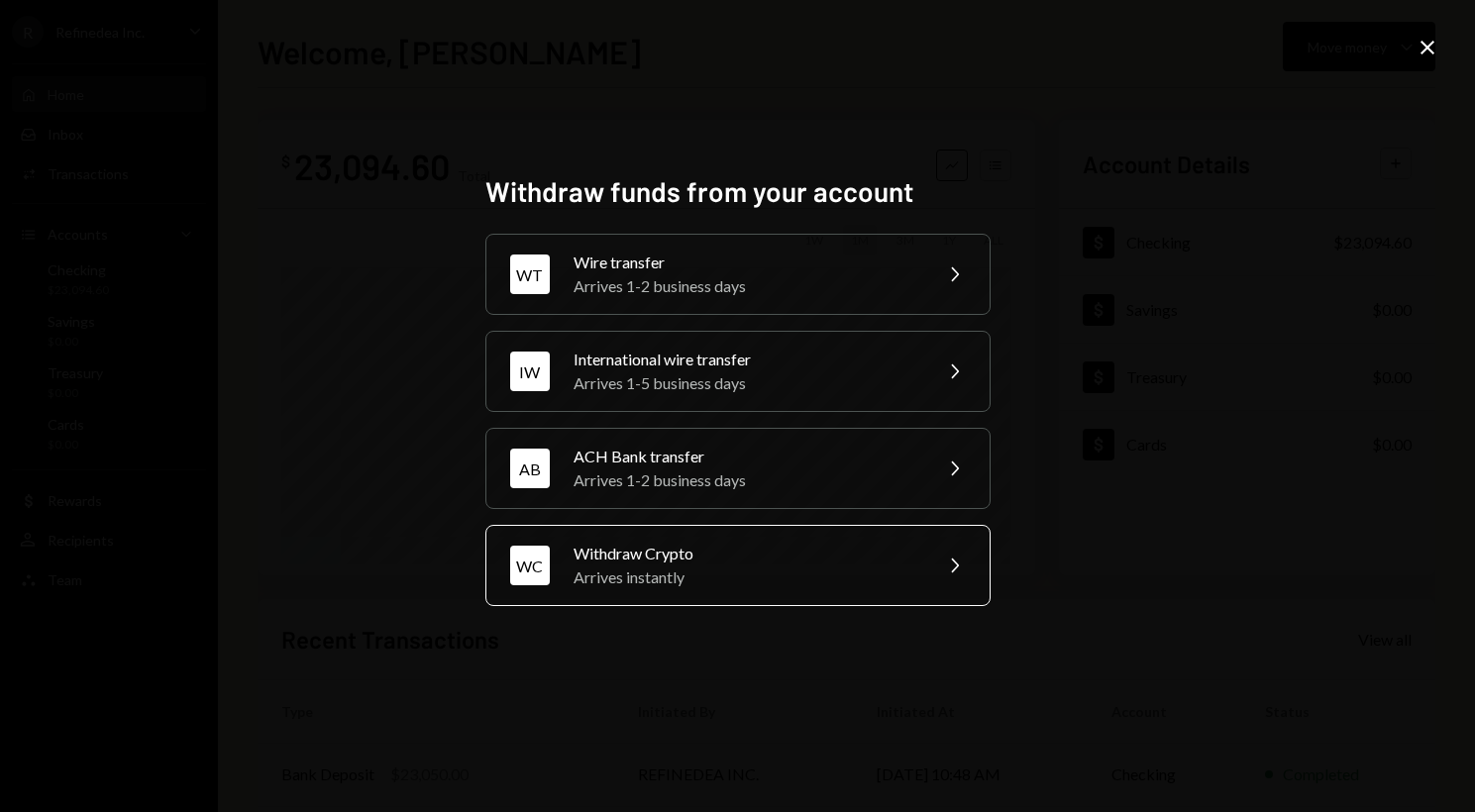 click on "Withdraw Crypto" at bounding box center [746, 554] 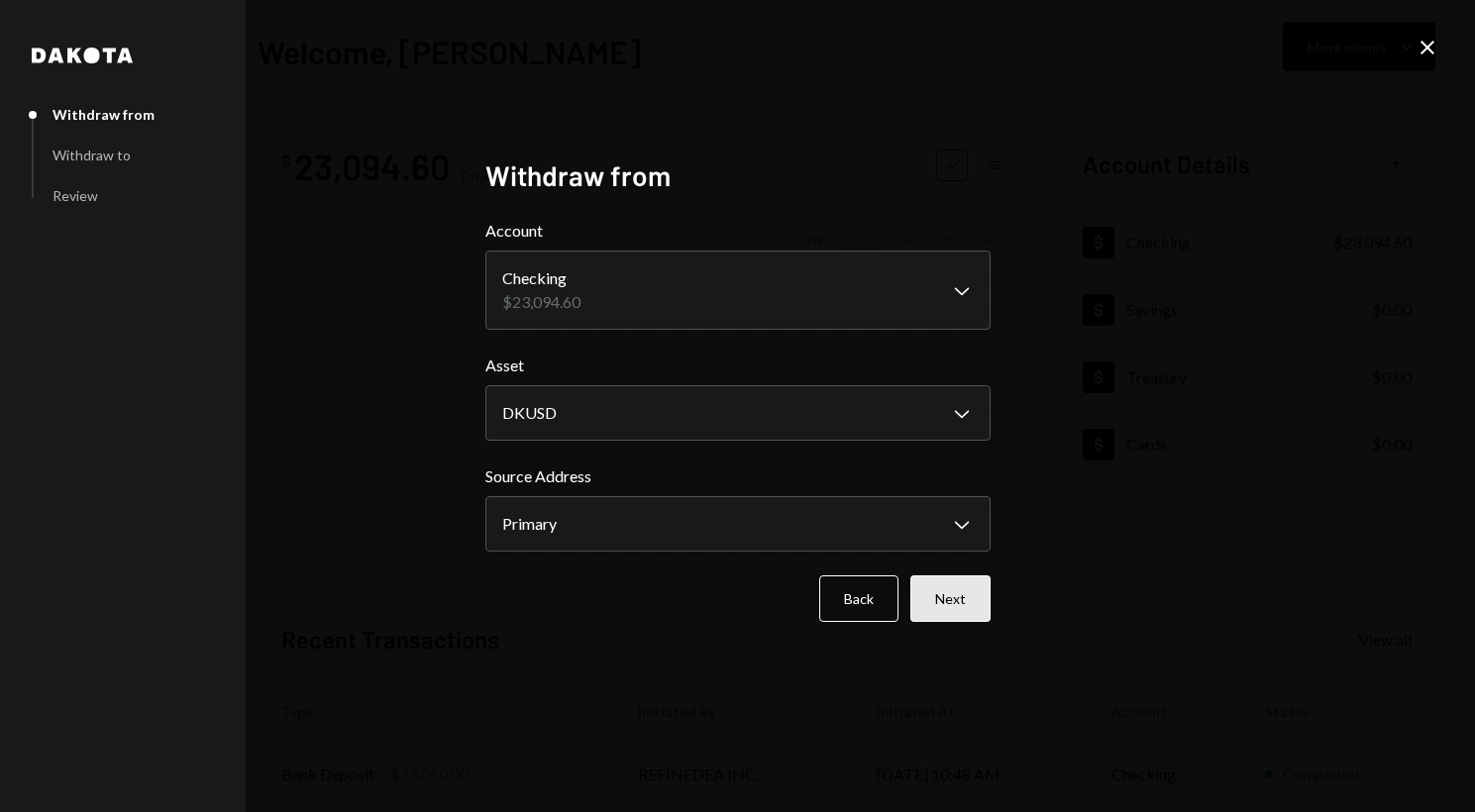click on "Next" at bounding box center (950, 598) 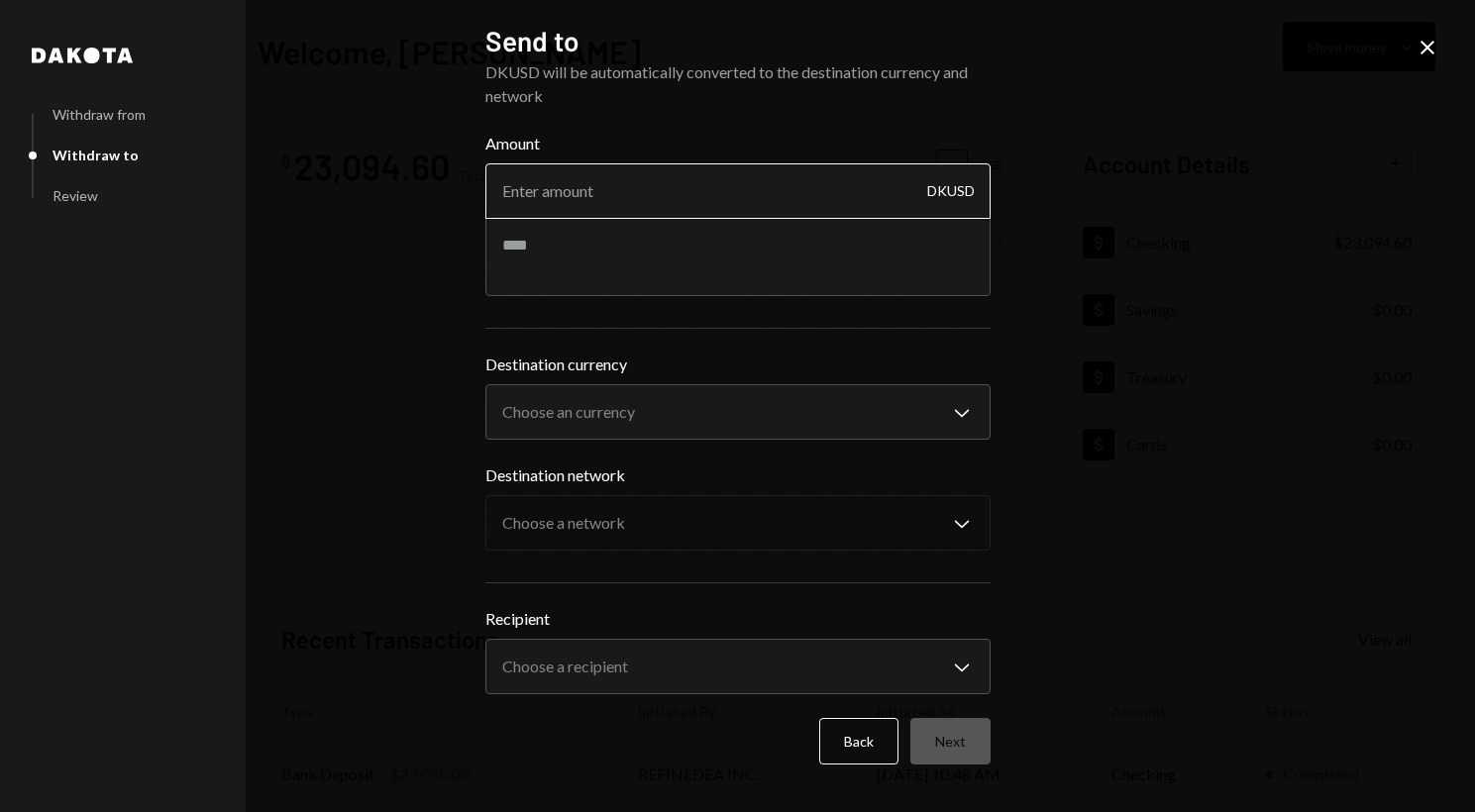 click on "Amount" at bounding box center [738, 191] 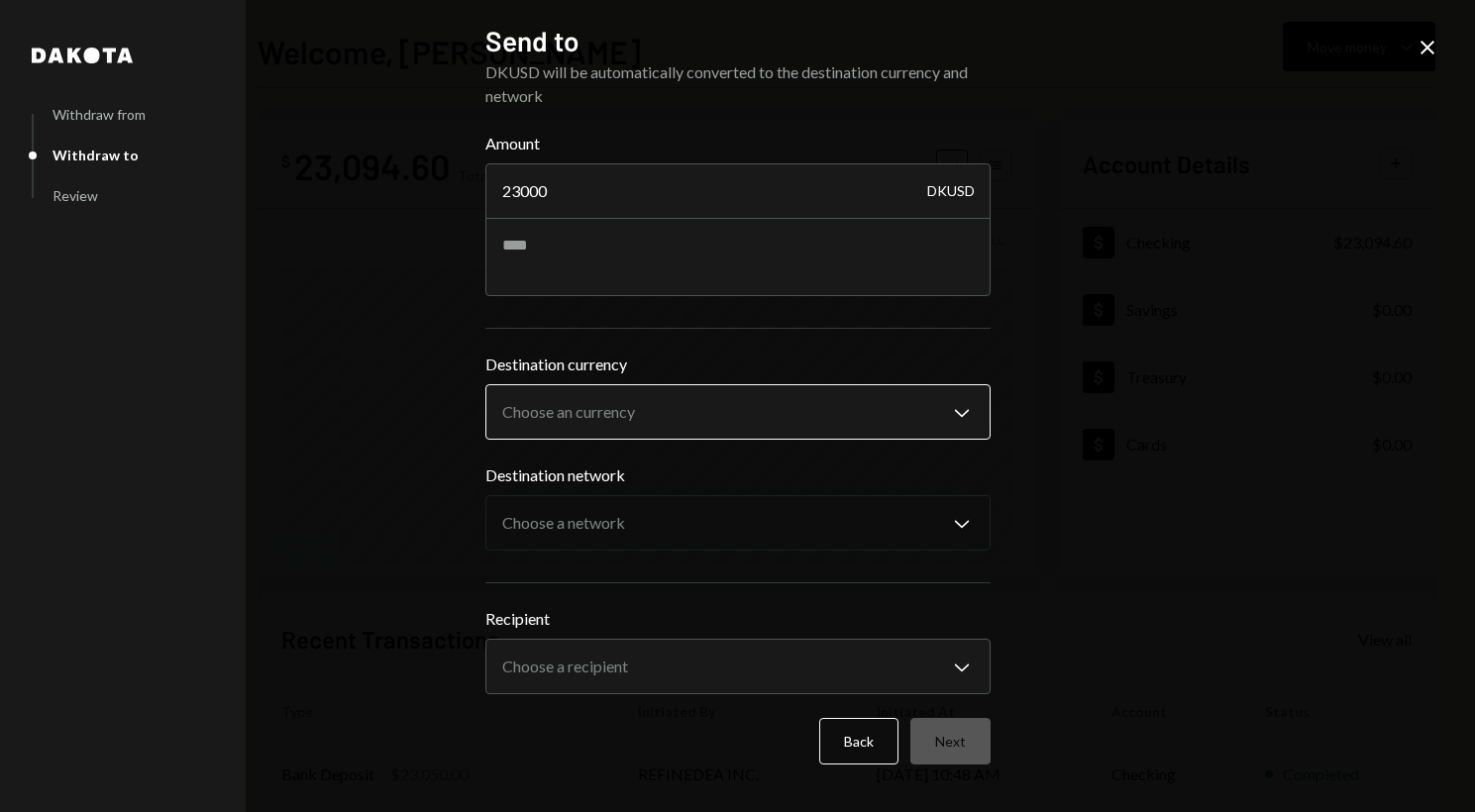 type on "23000" 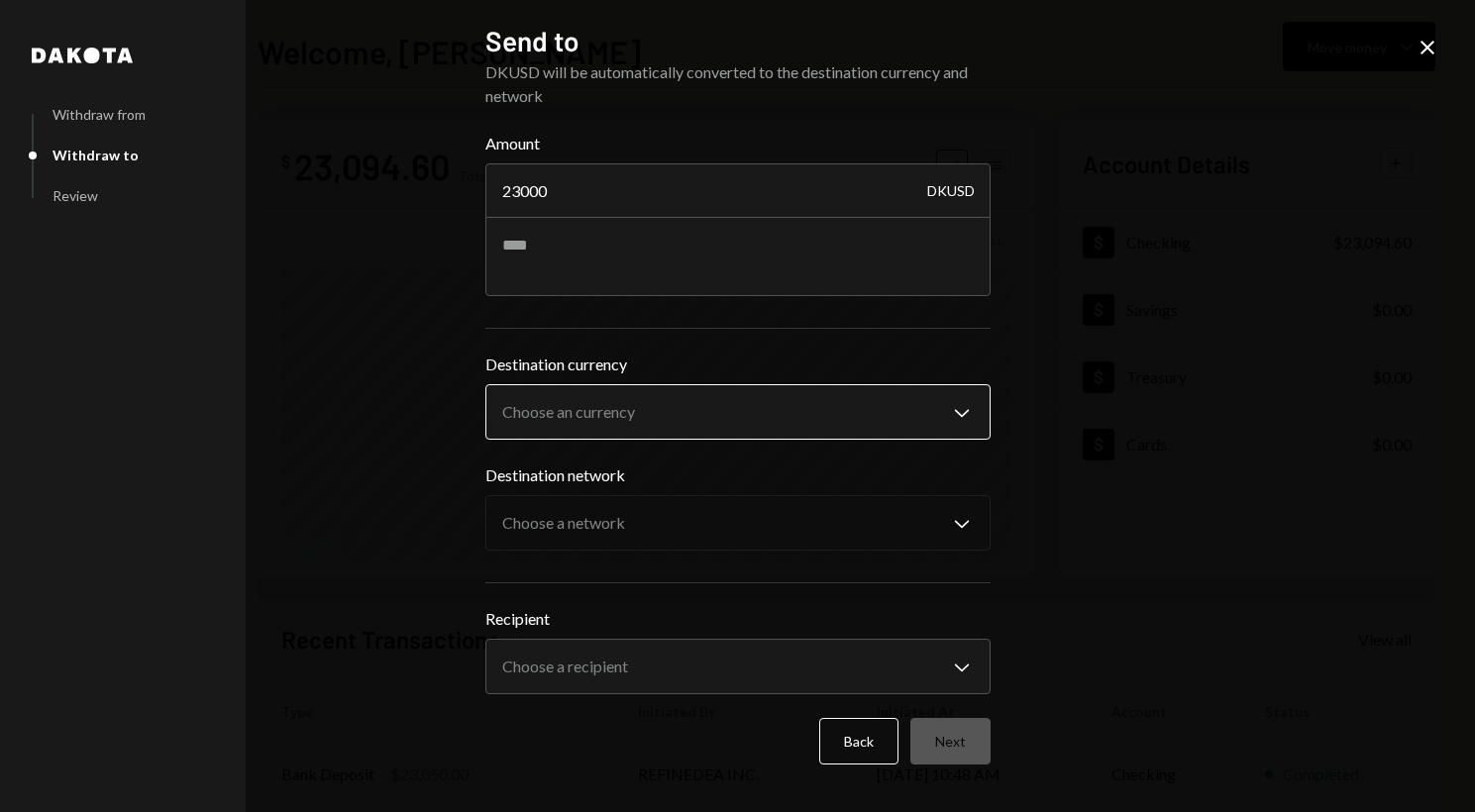 click on "R Refinedea Inc. Caret Down Home Home Inbox Inbox Activities Transactions Accounts Accounts Caret Down Checking $23,094.60 Savings $0.00 Treasury $0.00 Cards $0.00 Dollar Rewards User Recipients Team Team Welcome, Ali Move money Caret Down $ 23,094.60 Total Graph Accounts 1W 1M 3M 1Y ALL Account Details Plus Dollar Checking $23,094.60 Dollar Savings $0.00 Dollar Treasury $0.00 Dollar Cards $0.00 Recent Transactions View all Type Initiated By Initiated At Account Status Bank Deposit $23,050.00 REFINEDEA INC. [DATE] 10:48 AM Checking Completed Withdrawal 43,910.4  DKUSD [PERSON_NAME] [DATE] 11:40 AM Checking Completed Bank Deposit $43,950.00 REFINEDEA INC. [DATE] 11:37 AM Checking Completed Withdrawal 17,000  DKUSD [PERSON_NAME] [DATE] 12:37 PM Checking Completed Bank Deposit $16,970.00 REFINEDEA INC. [DATE] 11:37 AM Checking Completed /dashboard Dakota Withdraw from Withdraw to Review Send to DKUSD will be automatically converted to the destination currency and network Amount 23000 DKUSD Chevron Down ***" at bounding box center (737, 406) 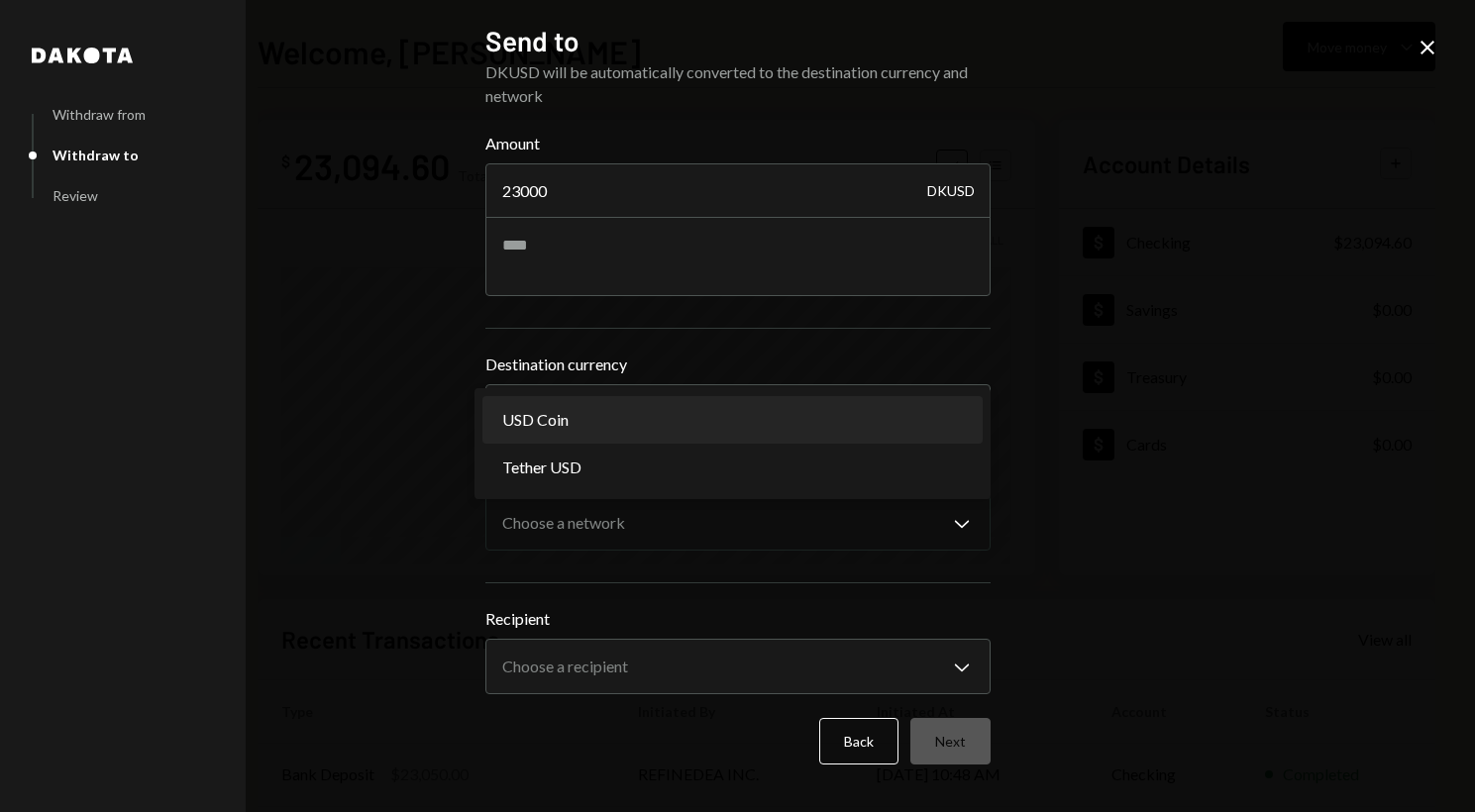 select on "****" 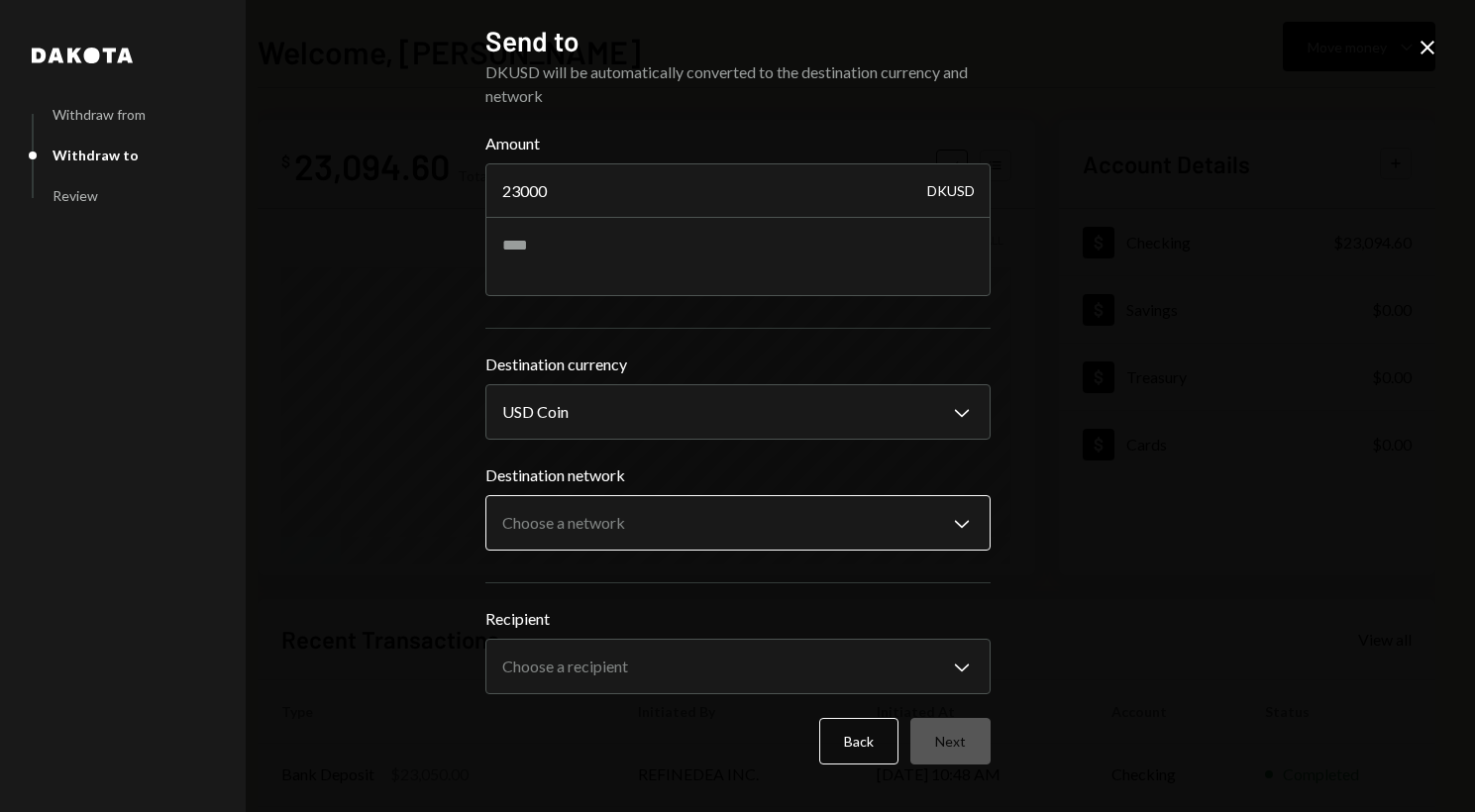 click on "R Refinedea Inc. Caret Down Home Home Inbox Inbox Activities Transactions Accounts Accounts Caret Down Checking $23,094.60 Savings $0.00 Treasury $0.00 Cards $0.00 Dollar Rewards User Recipients Team Team Welcome, Ali Move money Caret Down $ 23,094.60 Total Graph Accounts 1W 1M 3M 1Y ALL Account Details Plus Dollar Checking $23,094.60 Dollar Savings $0.00 Dollar Treasury $0.00 Dollar Cards $0.00 Recent Transactions View all Type Initiated By Initiated At Account Status Bank Deposit $23,050.00 REFINEDEA INC. [DATE] 10:48 AM Checking Completed Withdrawal 43,910.4  DKUSD [PERSON_NAME] [DATE] 11:40 AM Checking Completed Bank Deposit $43,950.00 REFINEDEA INC. [DATE] 11:37 AM Checking Completed Withdrawal 17,000  DKUSD [PERSON_NAME] [DATE] 12:37 PM Checking Completed Bank Deposit $16,970.00 REFINEDEA INC. [DATE] 11:37 AM Checking Completed /dashboard Dakota Withdraw from Withdraw to Review Send to DKUSD will be automatically converted to the destination currency and network Amount 23000 DKUSD USD Coin ******" at bounding box center (737, 406) 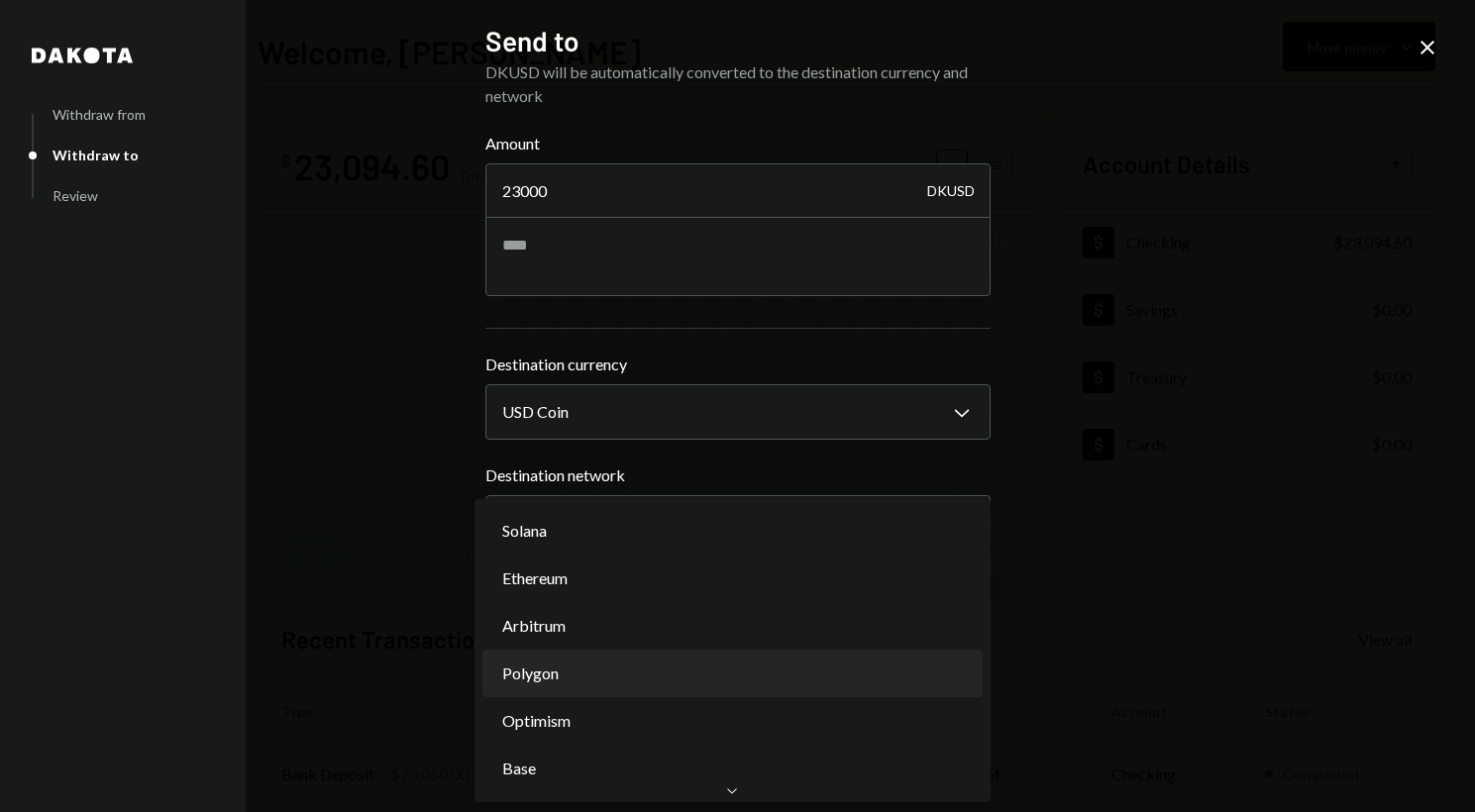 select on "**********" 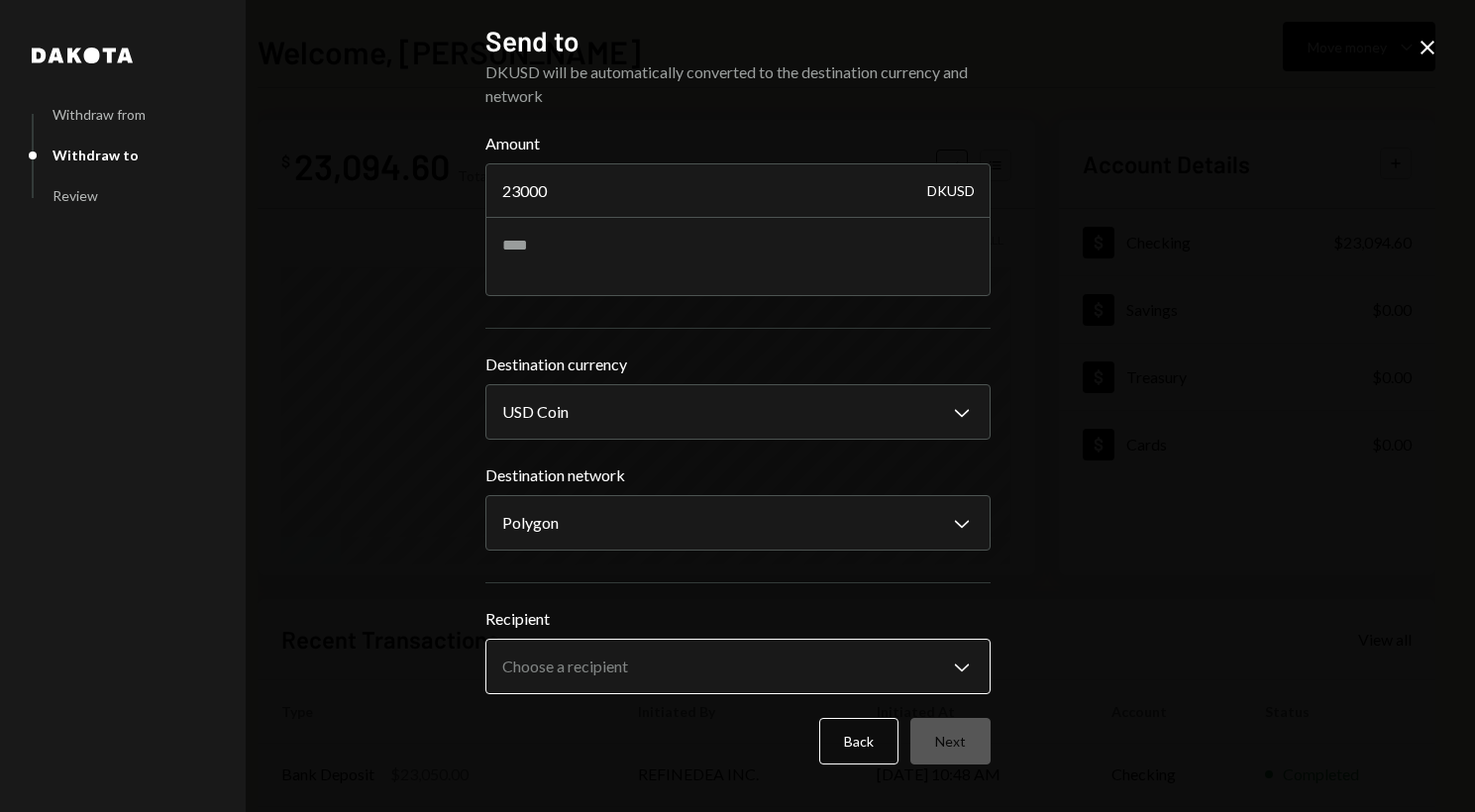 click on "R Refinedea Inc. Caret Down Home Home Inbox Inbox Activities Transactions Accounts Accounts Caret Down Checking $23,094.60 Savings $0.00 Treasury $0.00 Cards $0.00 Dollar Rewards User Recipients Team Team Welcome, Ali Move money Caret Down $ 23,094.60 Total Graph Accounts 1W 1M 3M 1Y ALL Account Details Plus Dollar Checking $23,094.60 Dollar Savings $0.00 Dollar Treasury $0.00 Dollar Cards $0.00 Recent Transactions View all Type Initiated By Initiated At Account Status Bank Deposit $23,050.00 REFINEDEA INC. [DATE] 10:48 AM Checking Completed Withdrawal 43,910.4  DKUSD [PERSON_NAME] [DATE] 11:40 AM Checking Completed Bank Deposit $43,950.00 REFINEDEA INC. [DATE] 11:37 AM Checking Completed Withdrawal 17,000  DKUSD [PERSON_NAME] [DATE] 12:37 PM Checking Completed Bank Deposit $16,970.00 REFINEDEA INC. [DATE] 11:37 AM Checking Completed /dashboard Dakota Withdraw from Withdraw to Review Send to DKUSD will be automatically converted to the destination currency and network Amount 23000 DKUSD USD Coin Polygon" at bounding box center [737, 406] 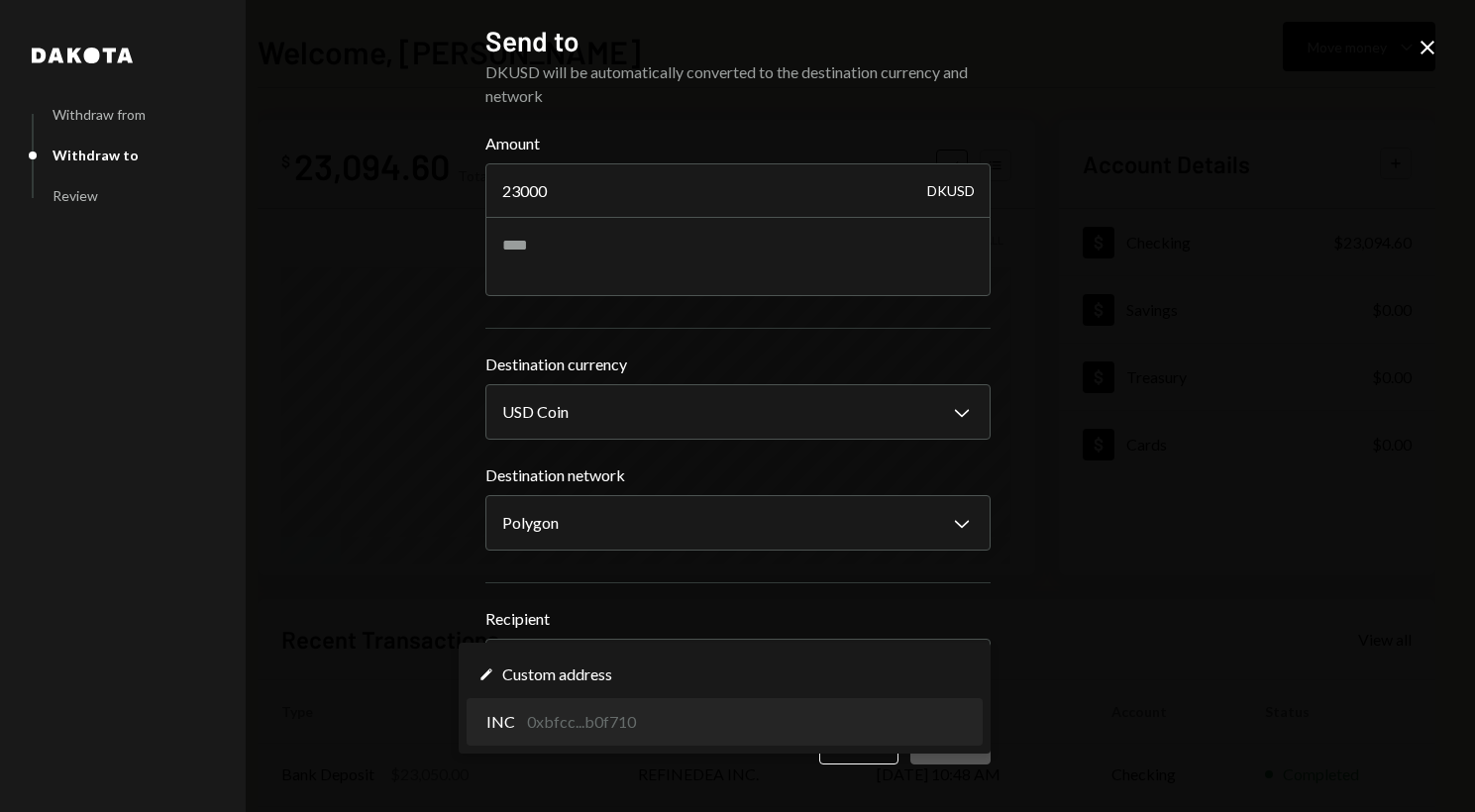 select on "**********" 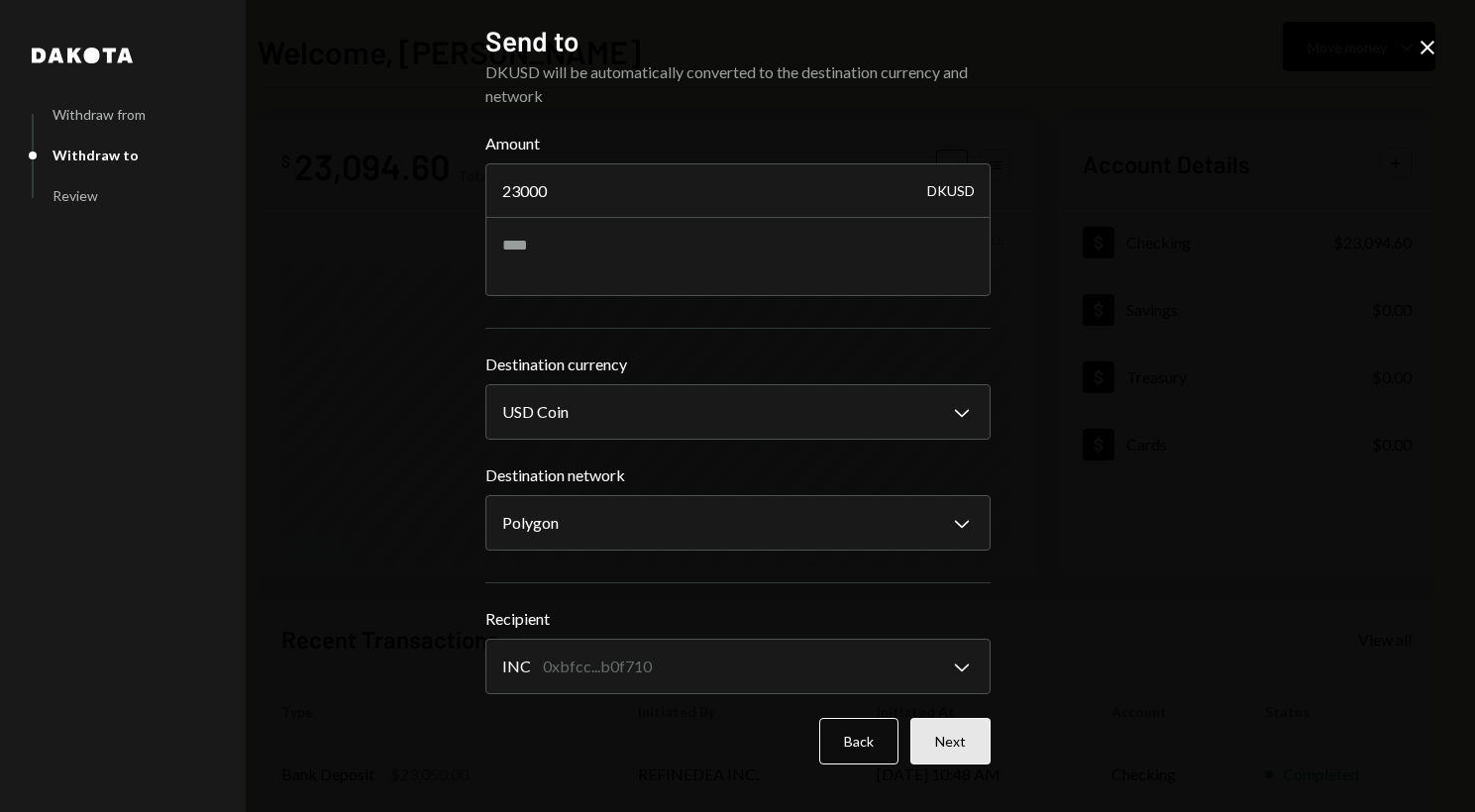 click on "Next" at bounding box center [950, 741] 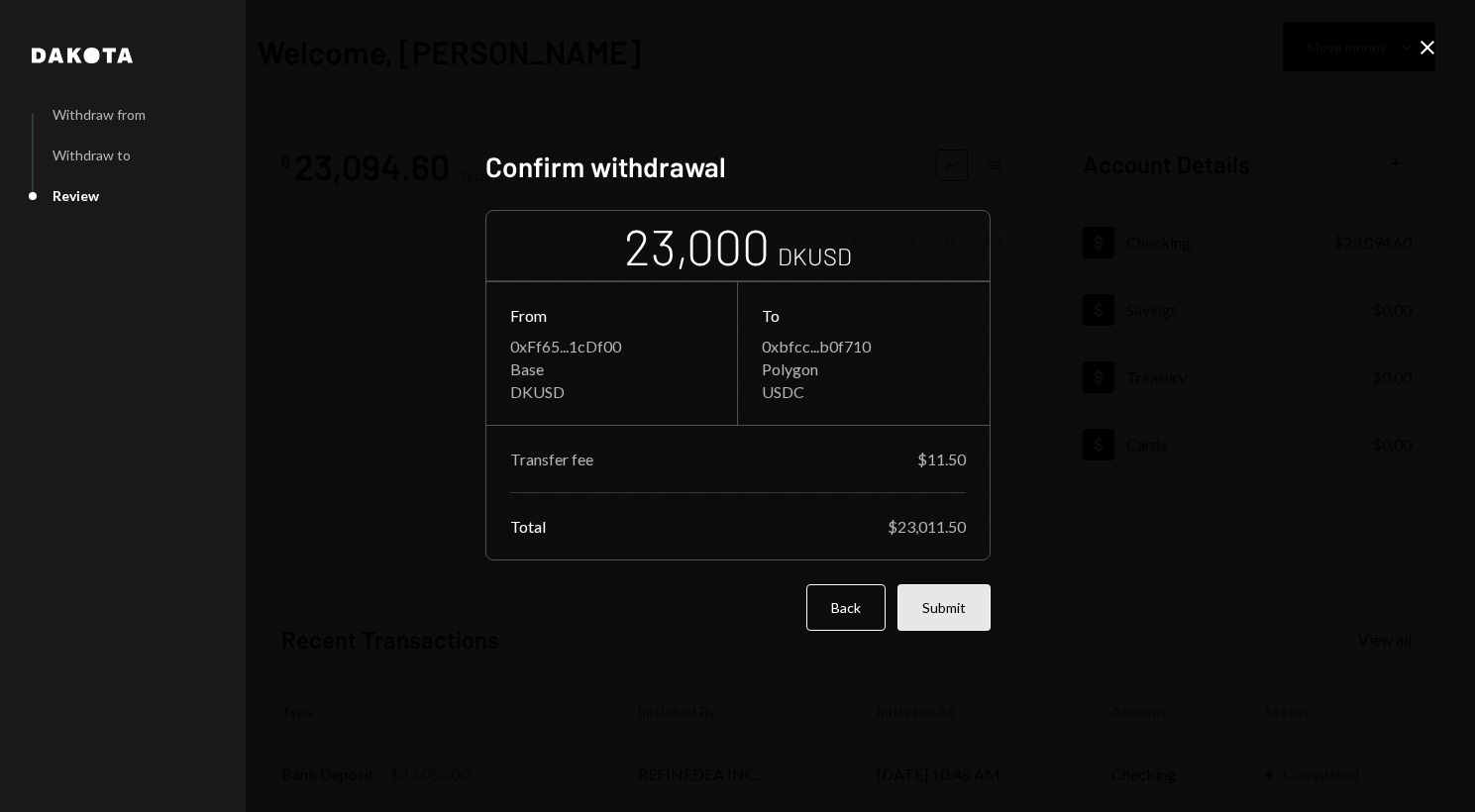 click on "Submit" at bounding box center [944, 607] 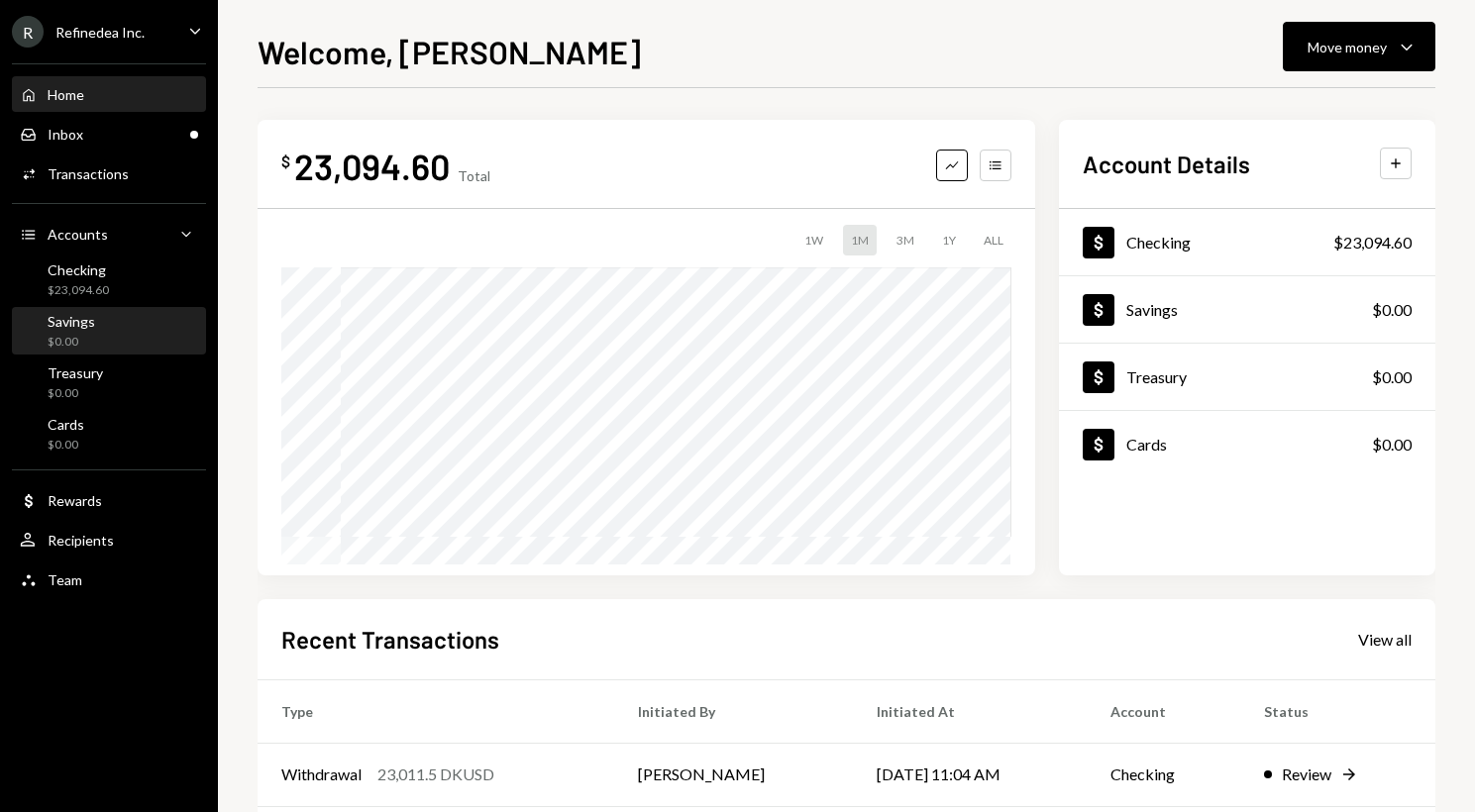 click on "Savings $0.00" at bounding box center (109, 332) 